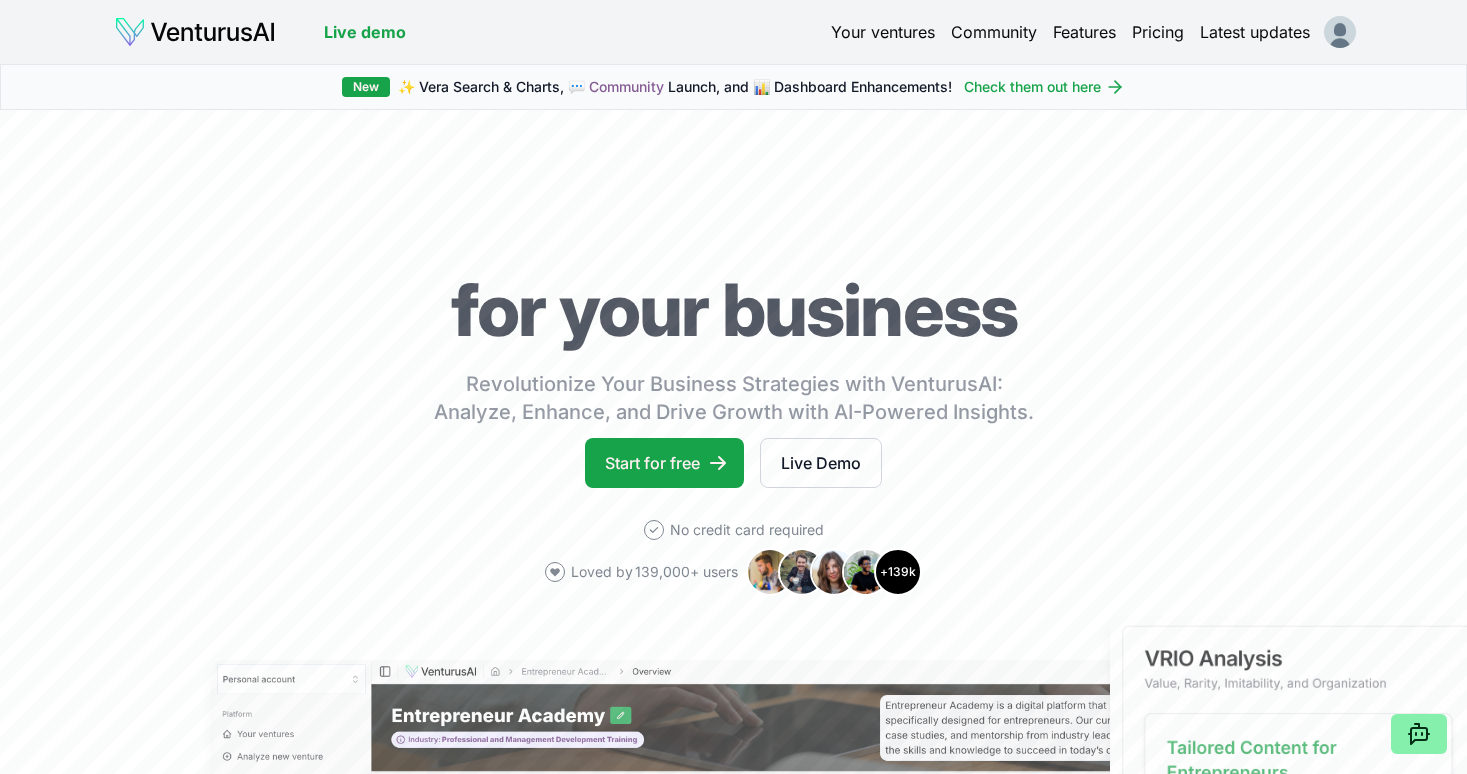 scroll, scrollTop: 0, scrollLeft: 0, axis: both 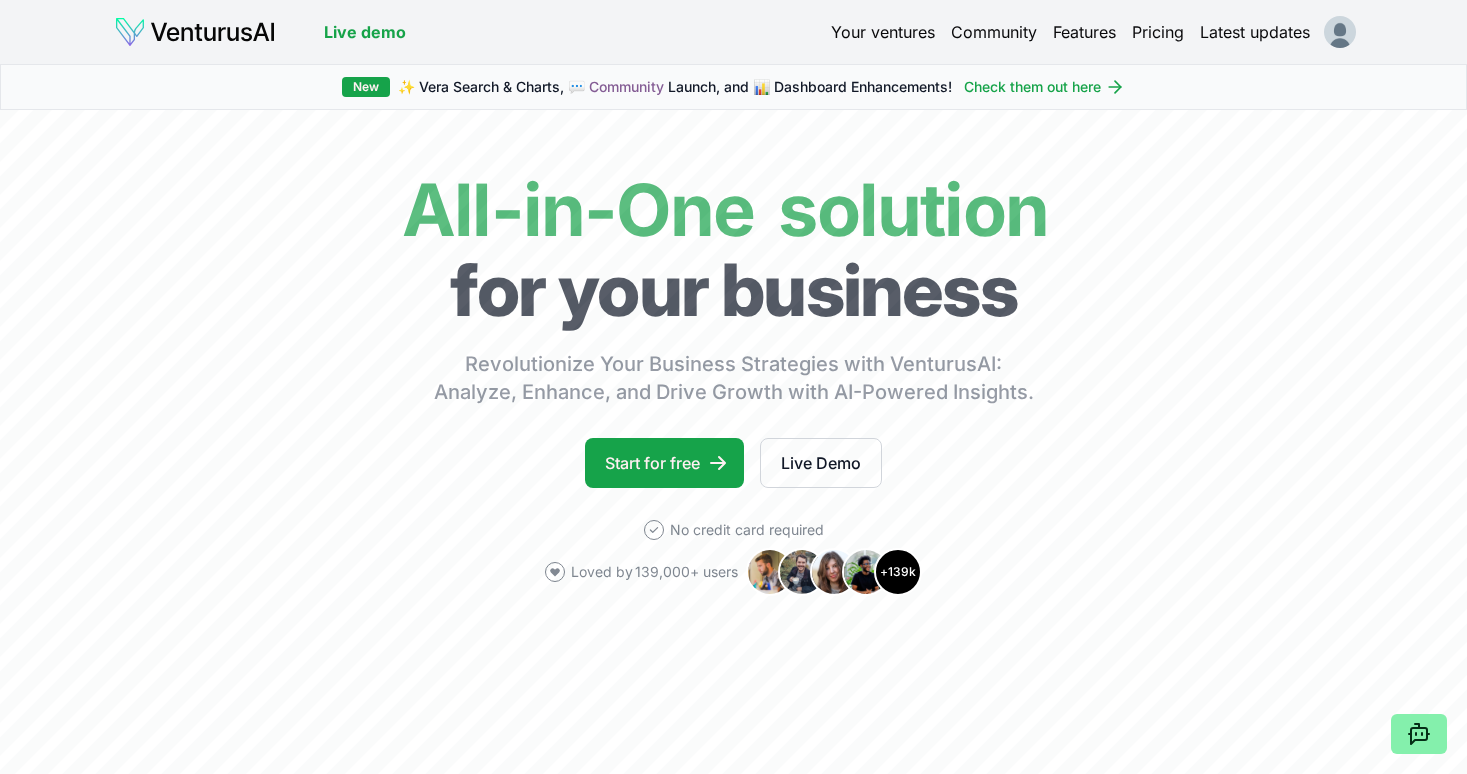 click on "Your ventures" at bounding box center [883, 32] 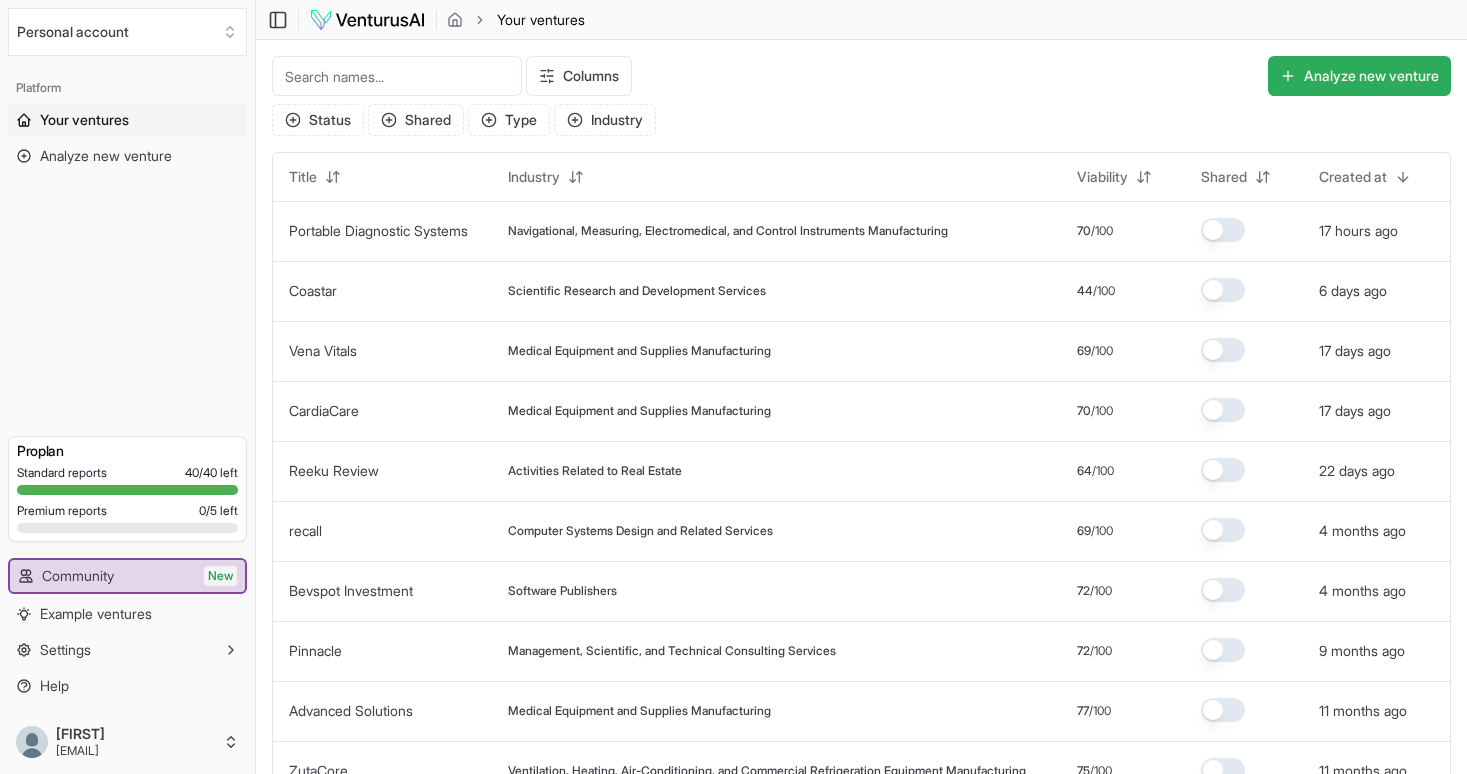 click on "Analyze new venture" at bounding box center [1359, 76] 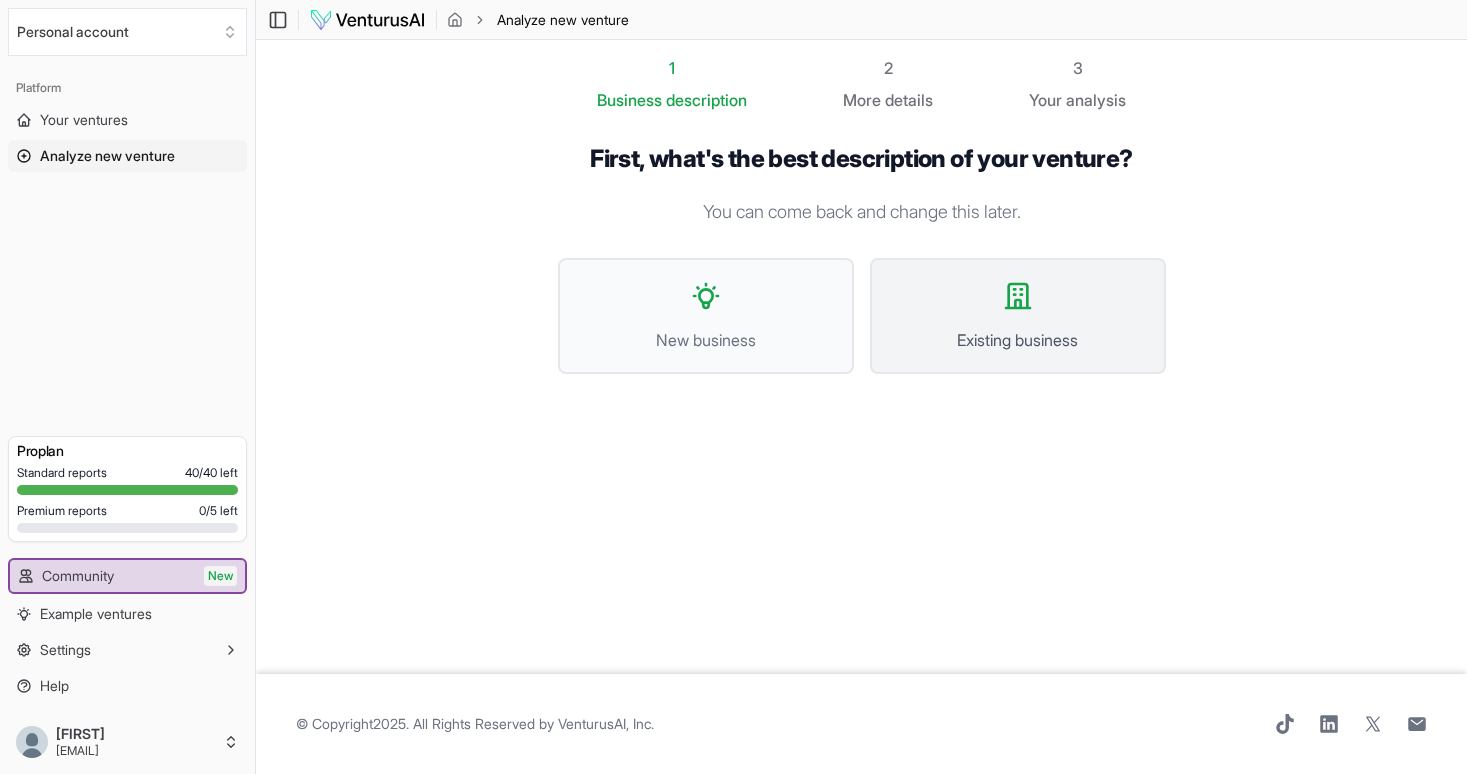 click 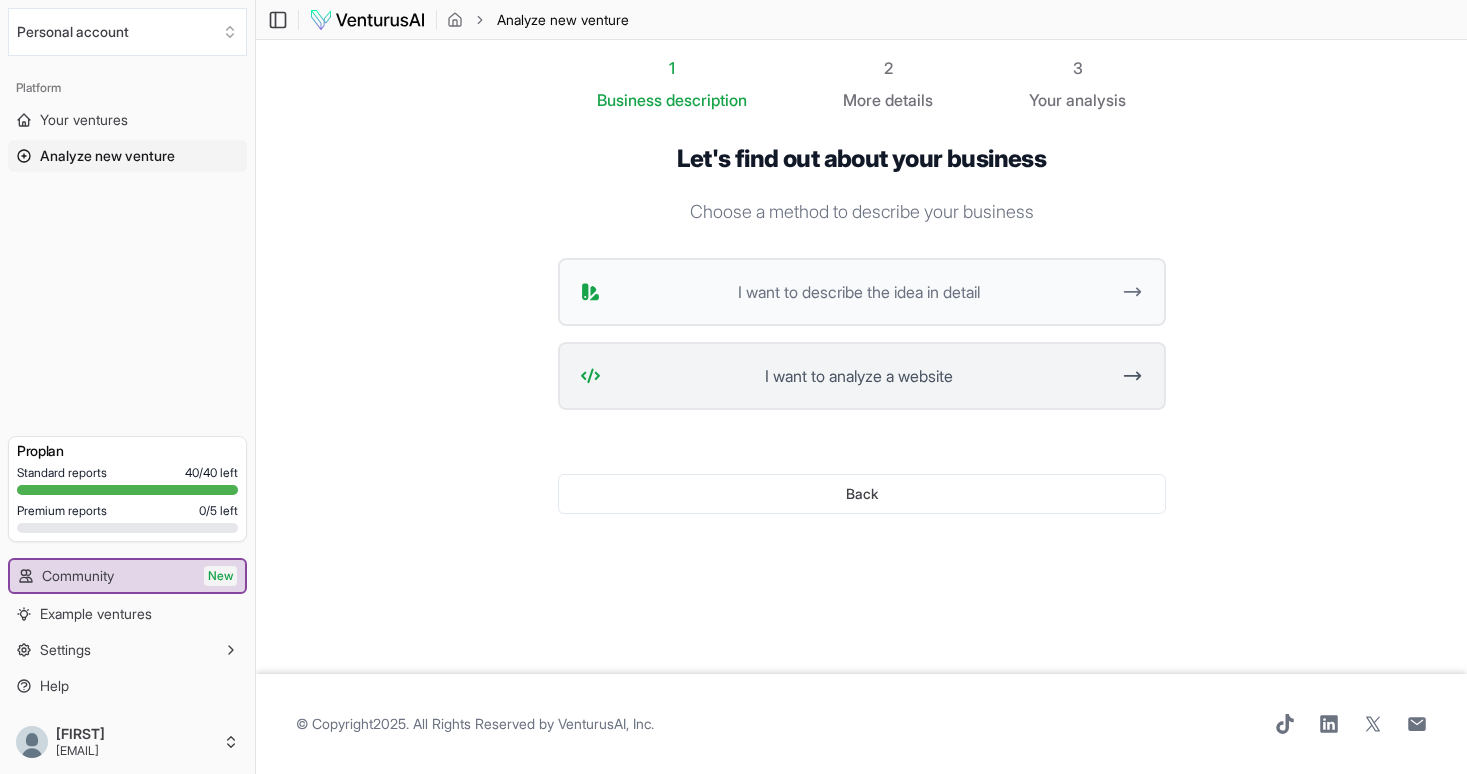 click on "I want to analyze a website" at bounding box center [859, 376] 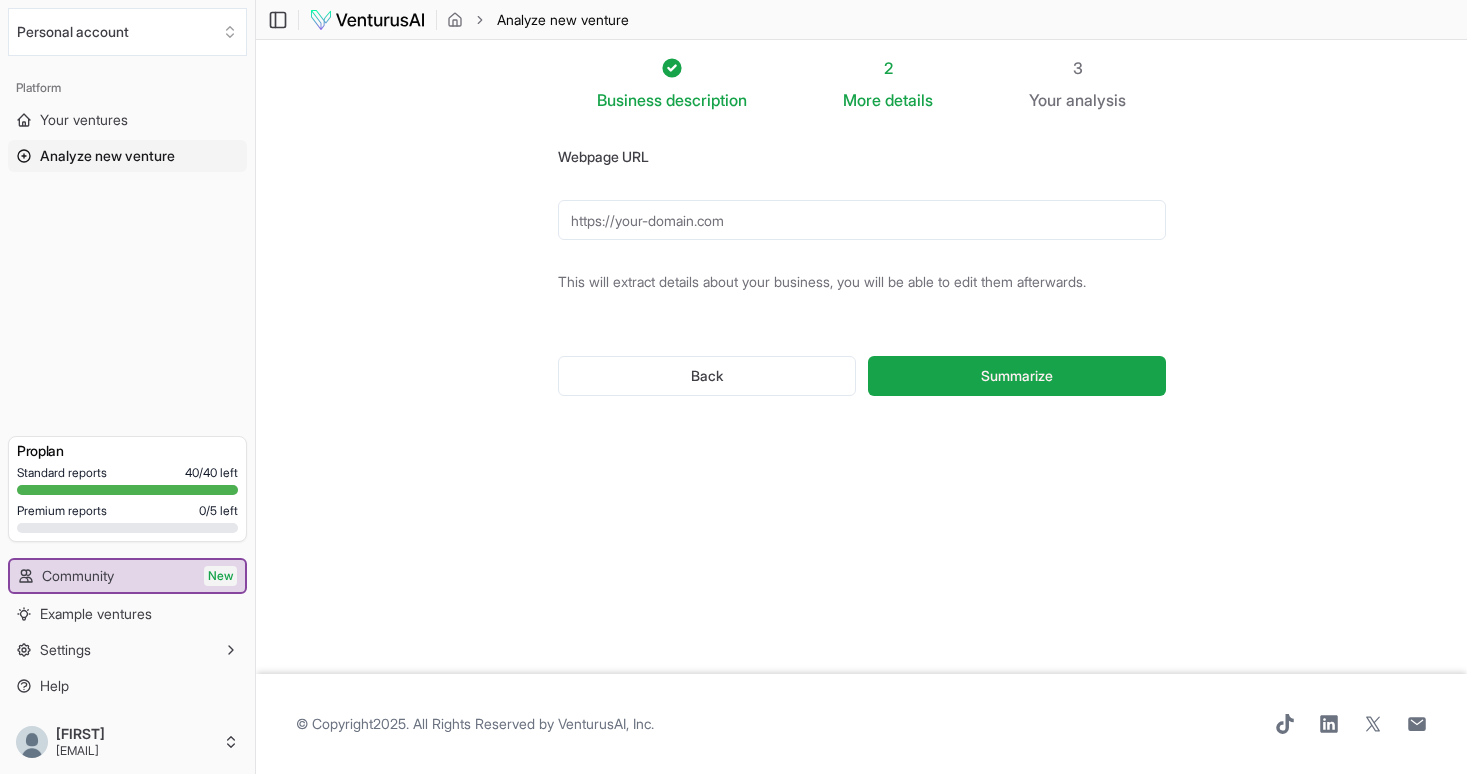 click on "Webpage URL" at bounding box center [862, 220] 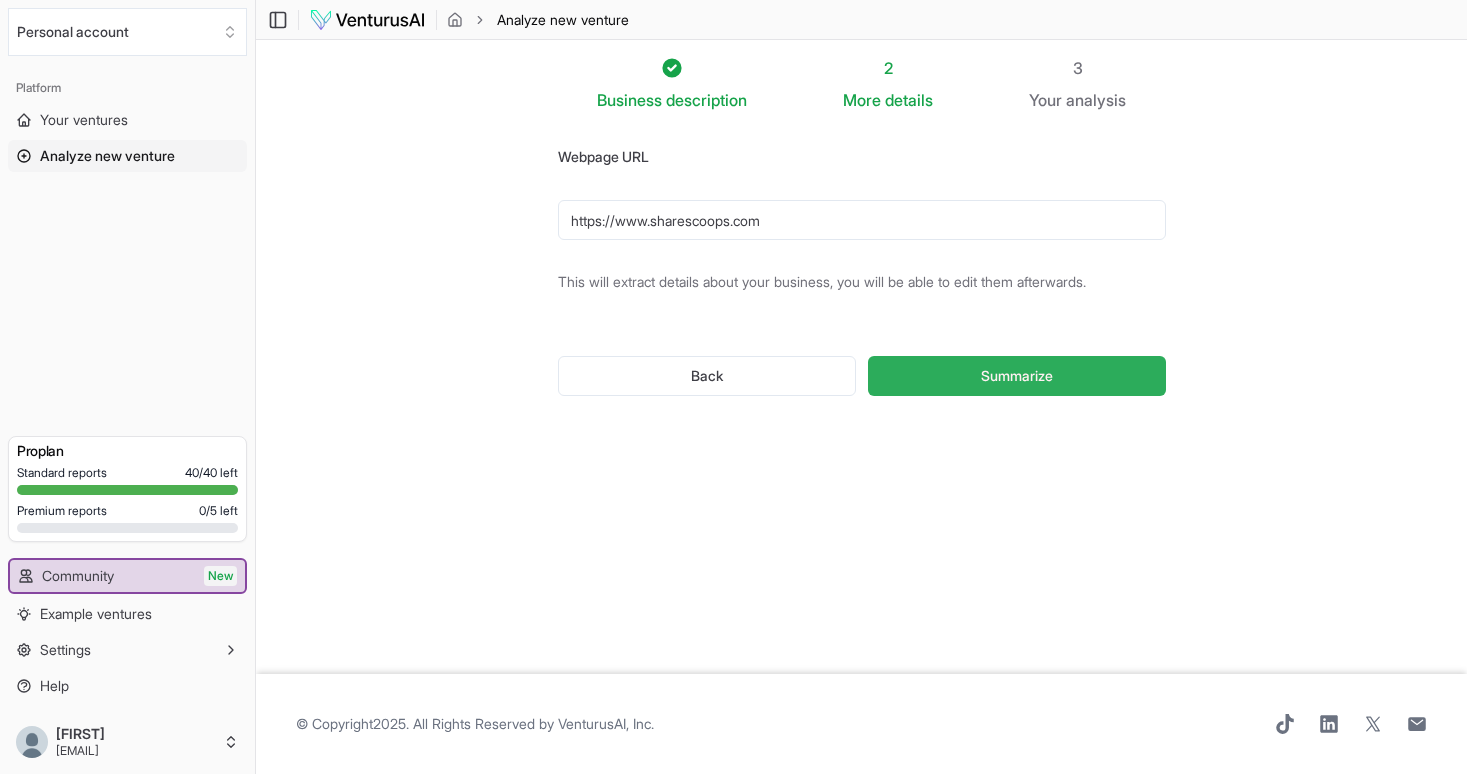 type on "https://www.sharescoops.com" 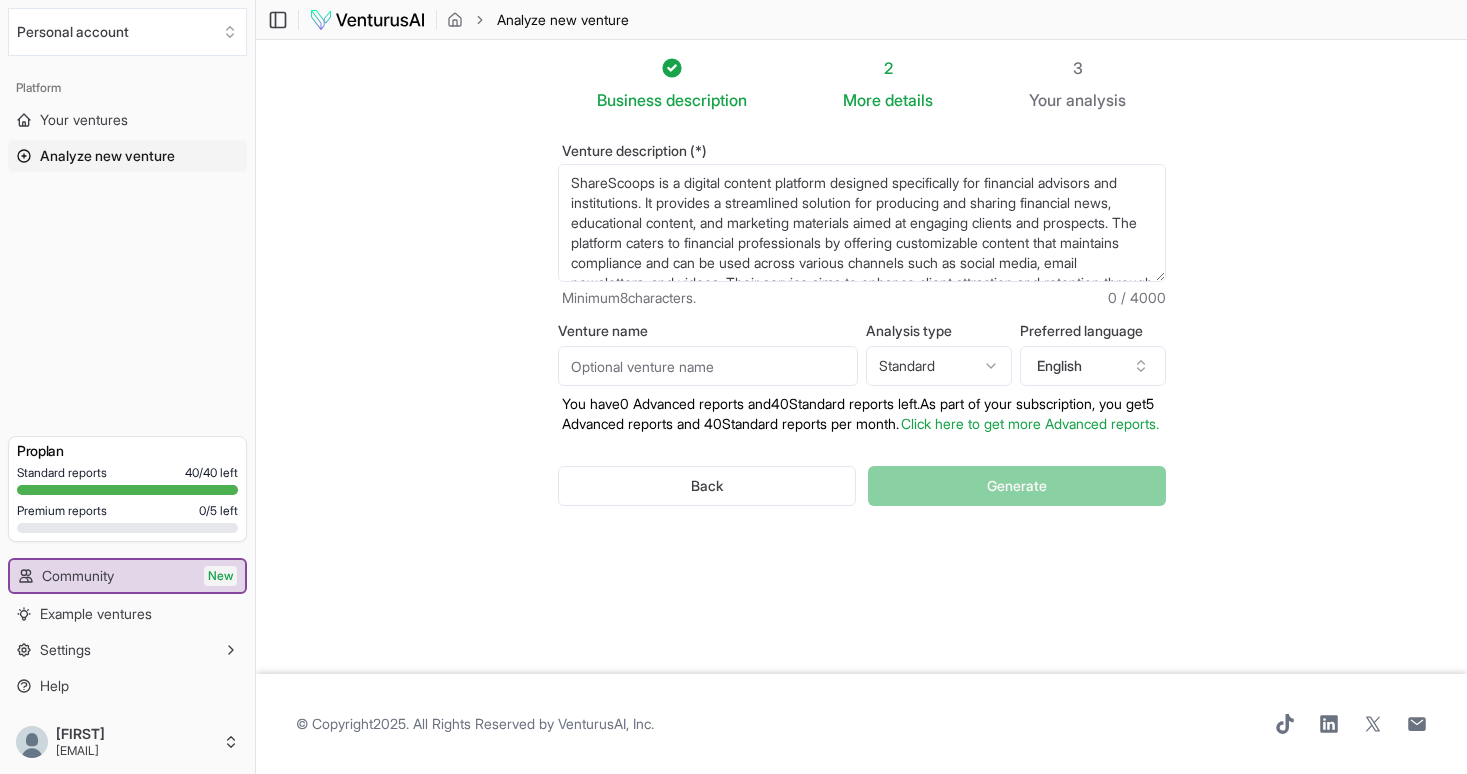scroll, scrollTop: 0, scrollLeft: 0, axis: both 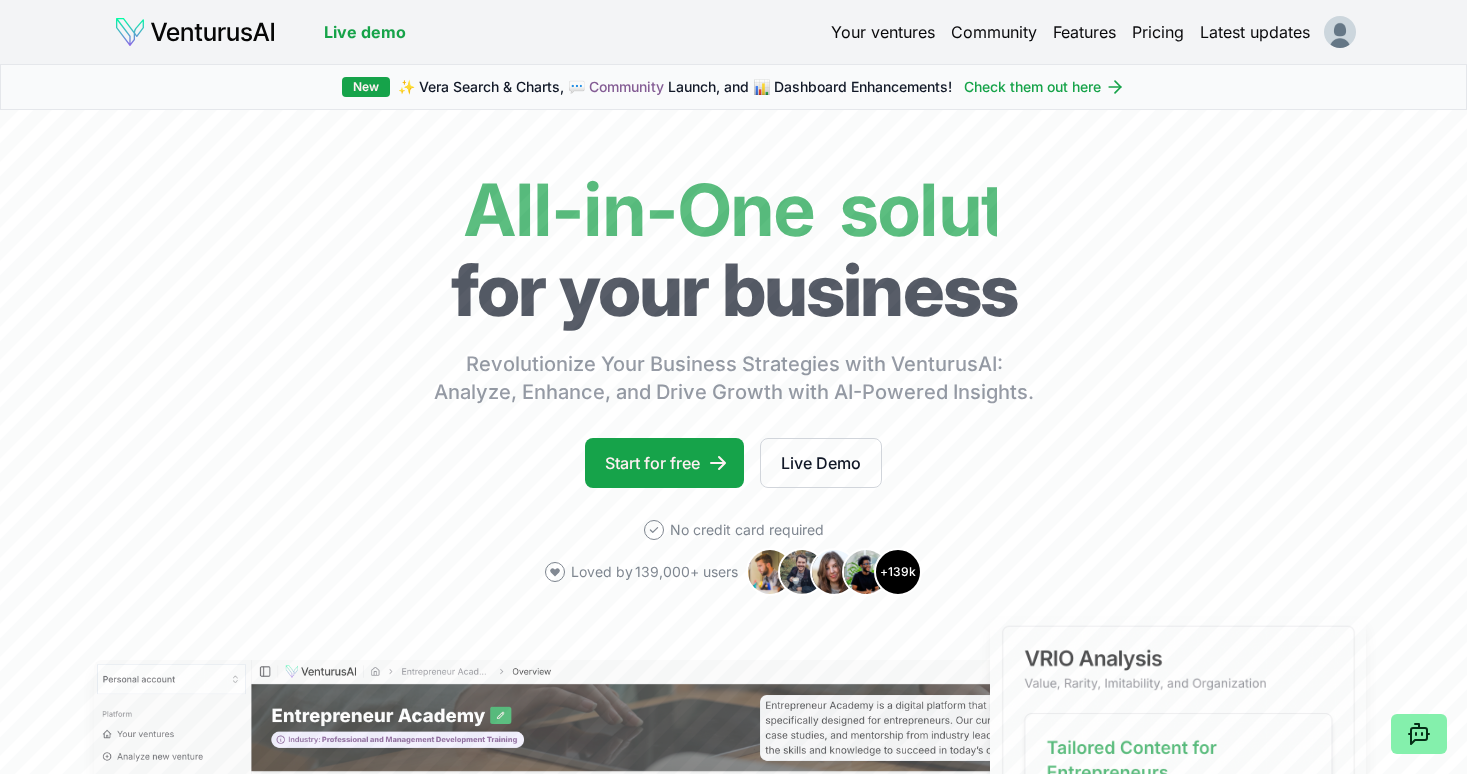 click on "Your ventures" at bounding box center [883, 32] 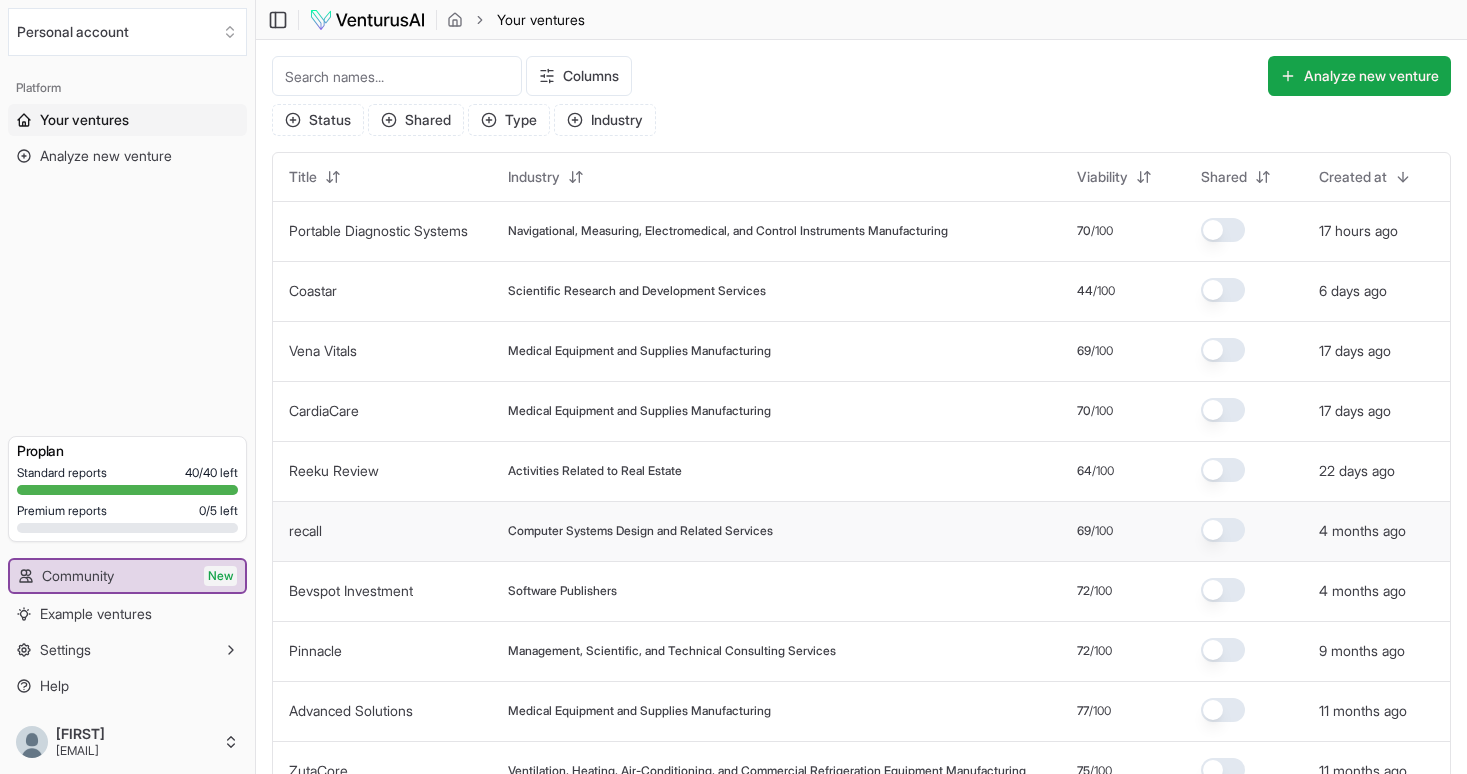 scroll, scrollTop: 0, scrollLeft: 0, axis: both 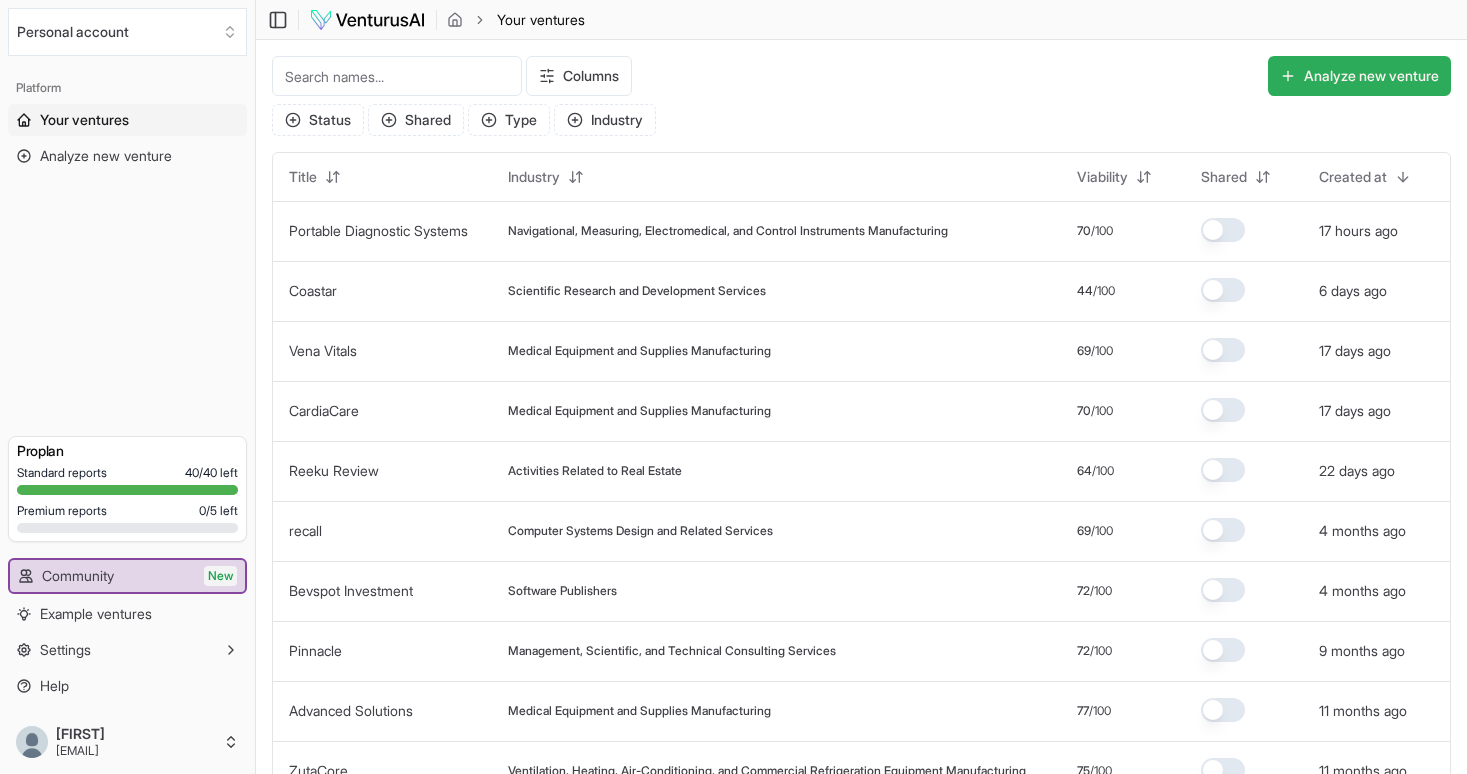 click on "Analyze new venture" at bounding box center [1359, 76] 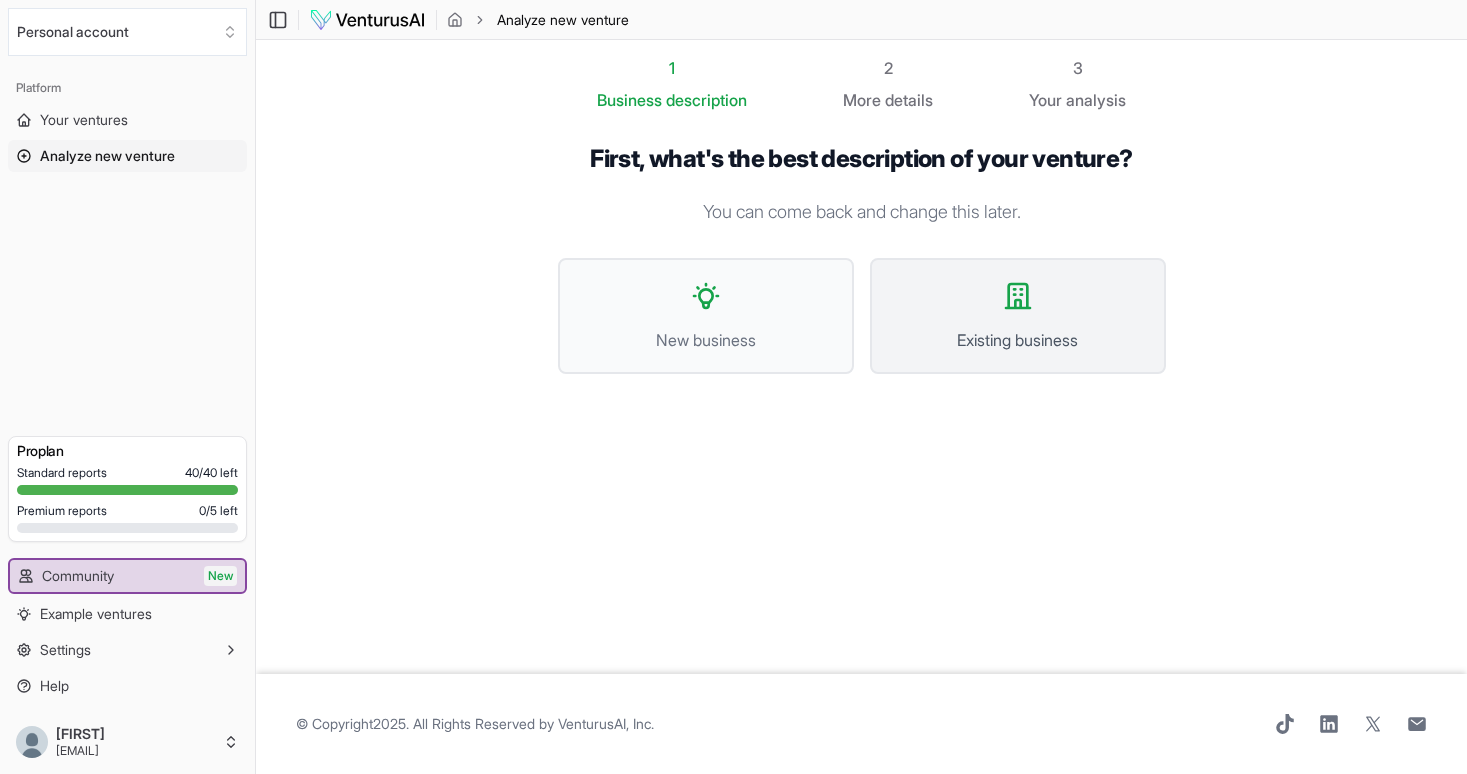click on "Existing business" at bounding box center (1018, 316) 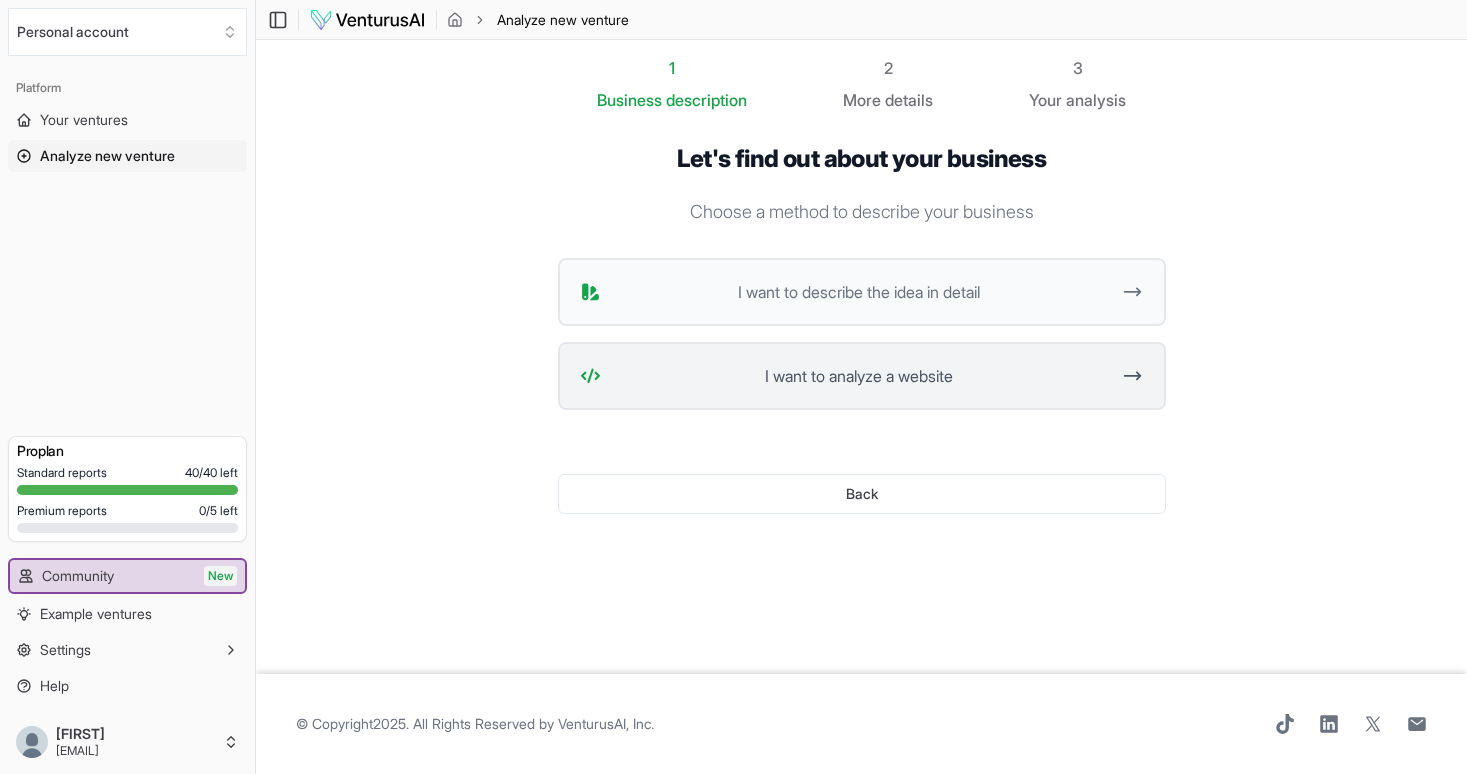 click on "I want to analyze a website" at bounding box center [859, 376] 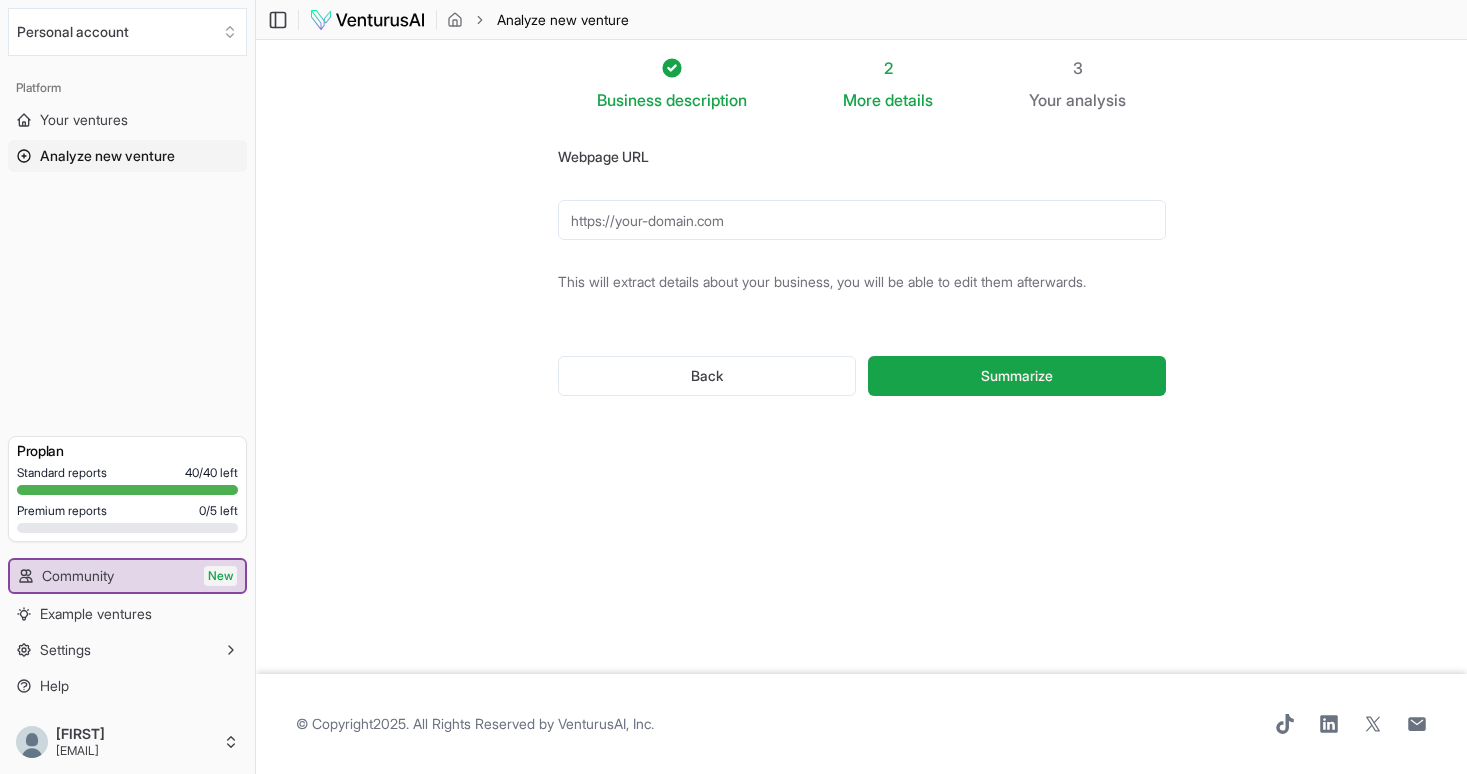 click on "Webpage URL" at bounding box center [862, 220] 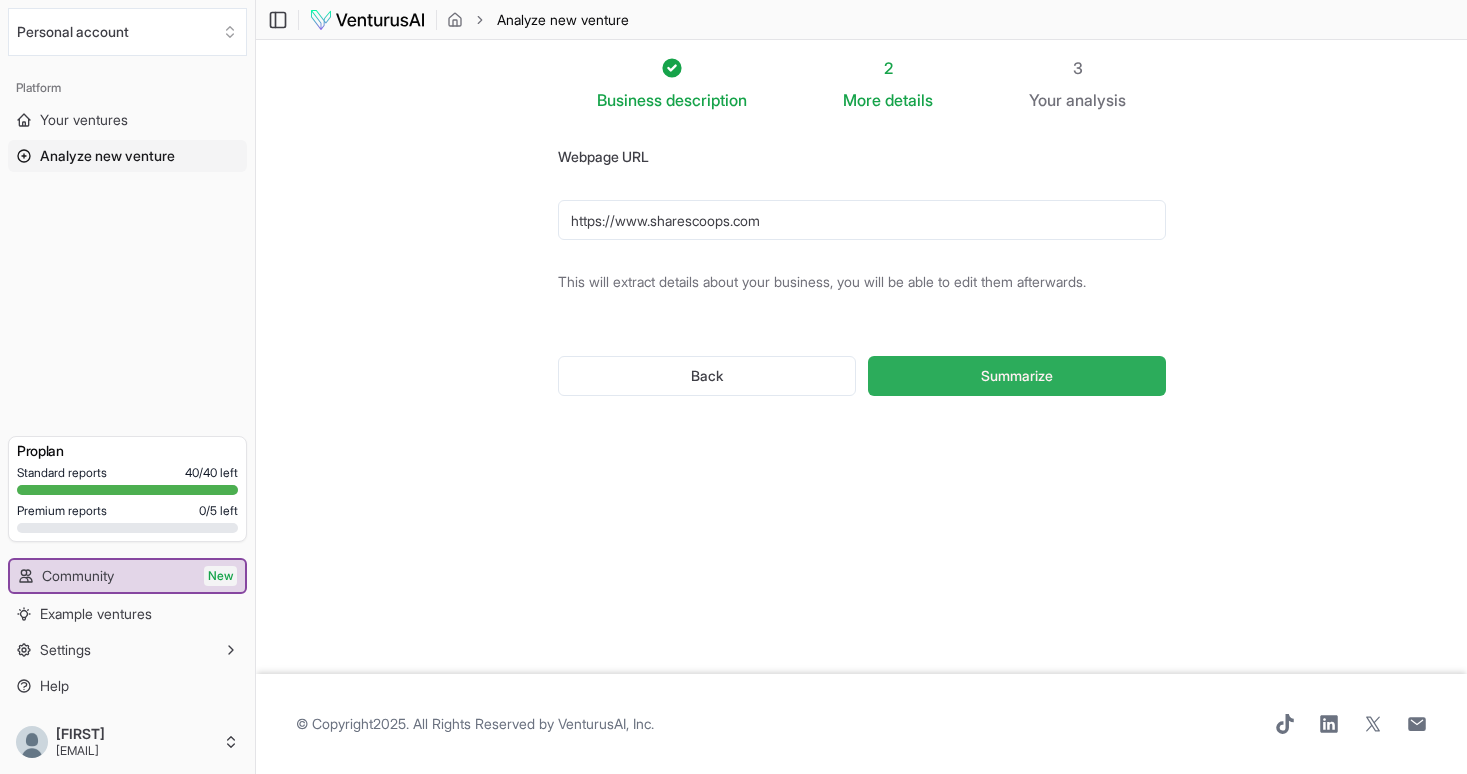 type on "https://www.sharescoops.com" 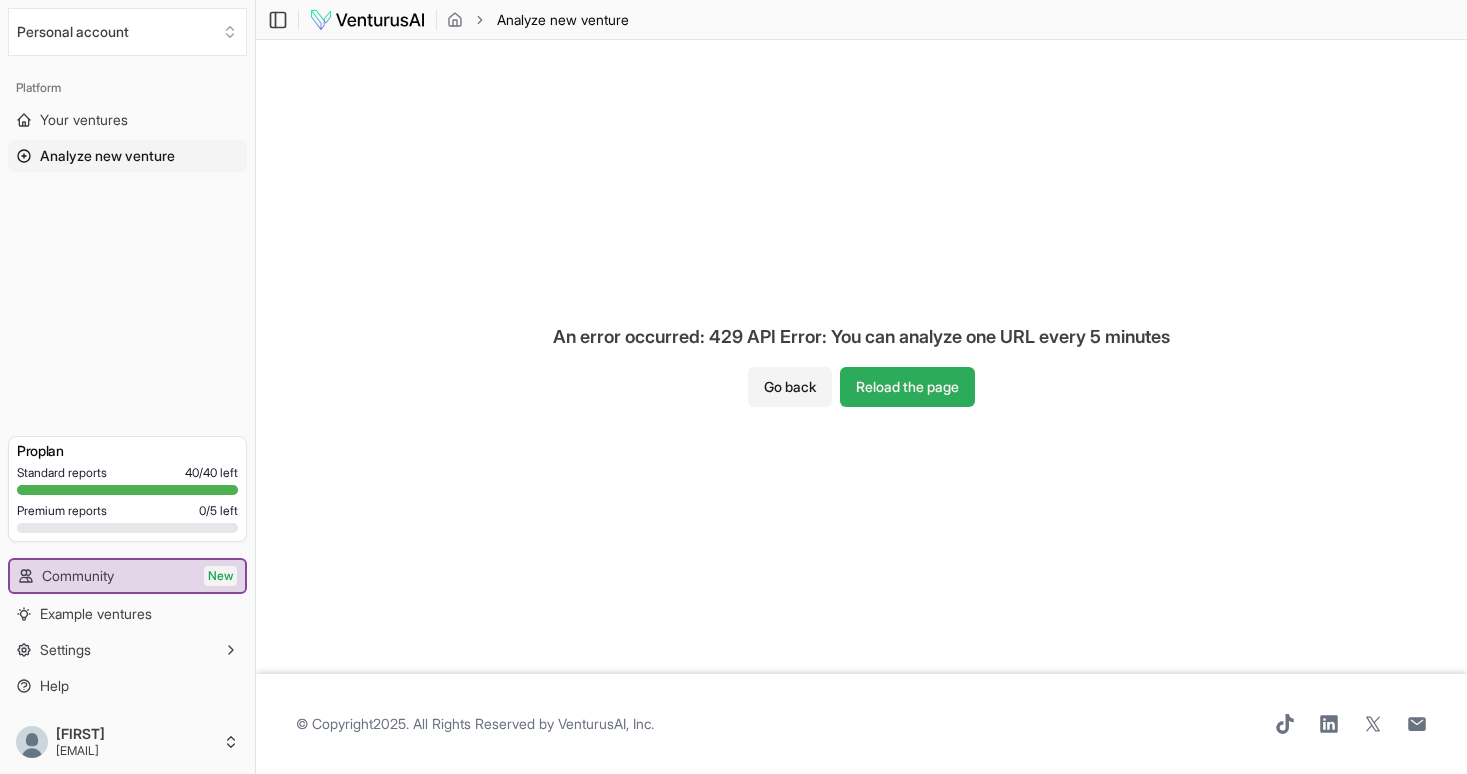 click on "Reload the page" at bounding box center [907, 387] 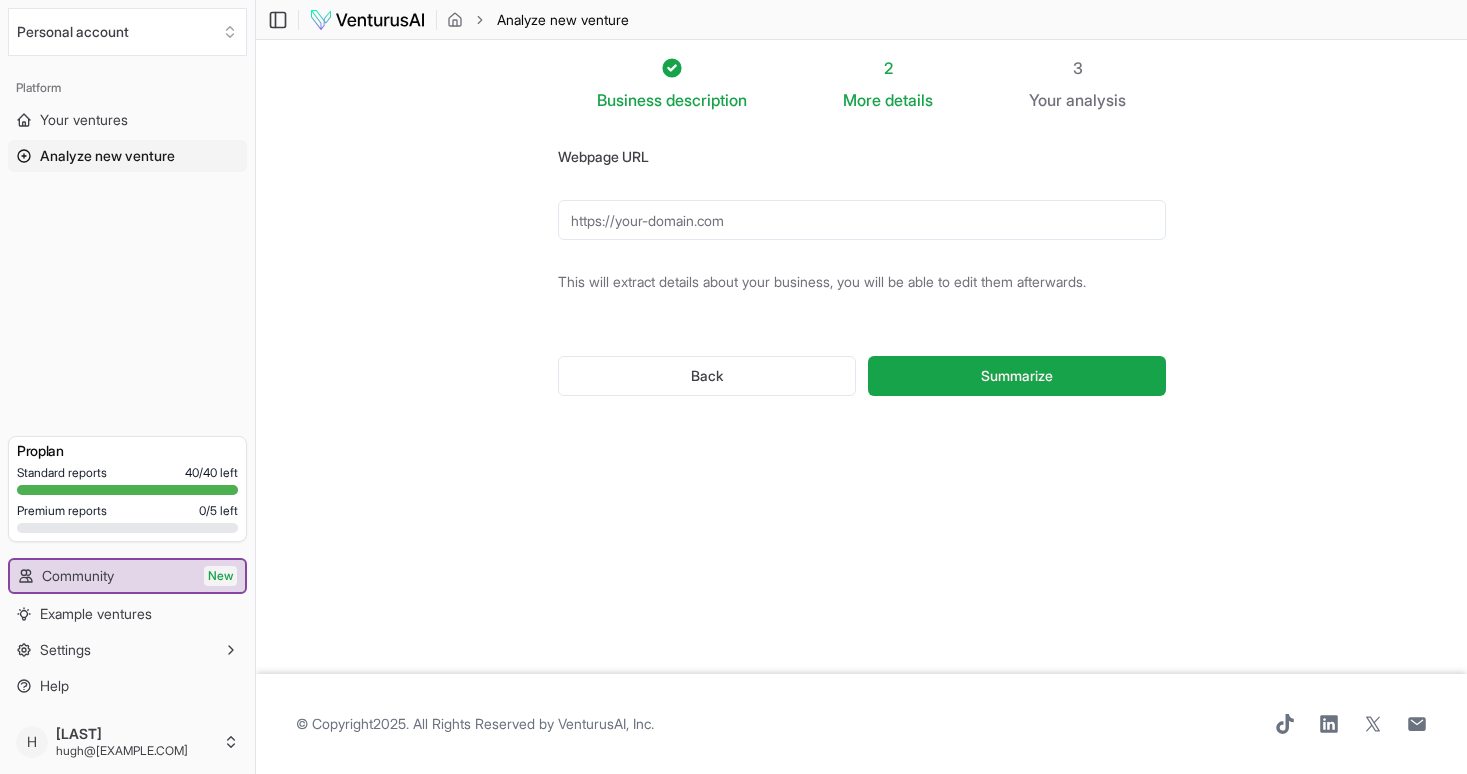 scroll, scrollTop: 0, scrollLeft: 0, axis: both 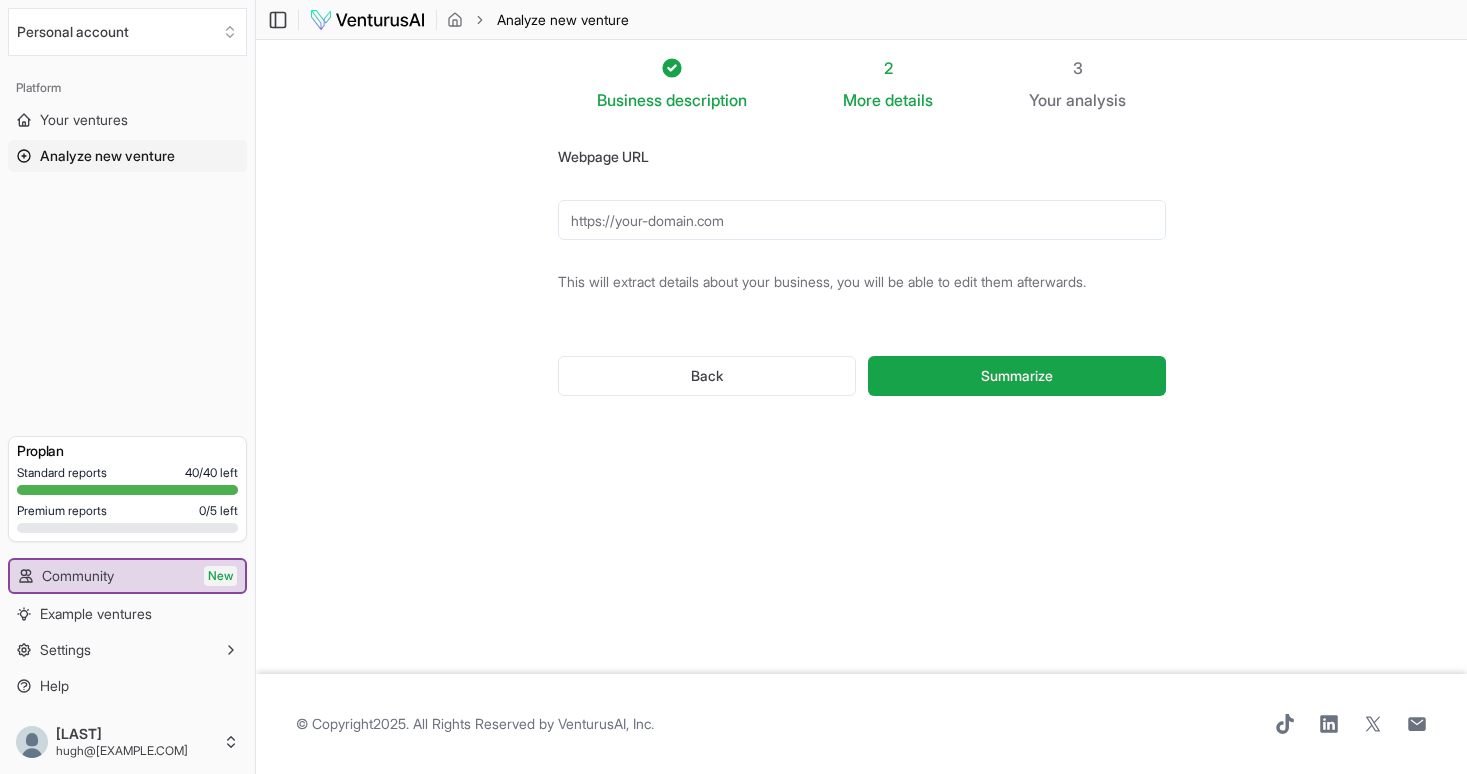 click on "Webpage URL" at bounding box center [862, 220] 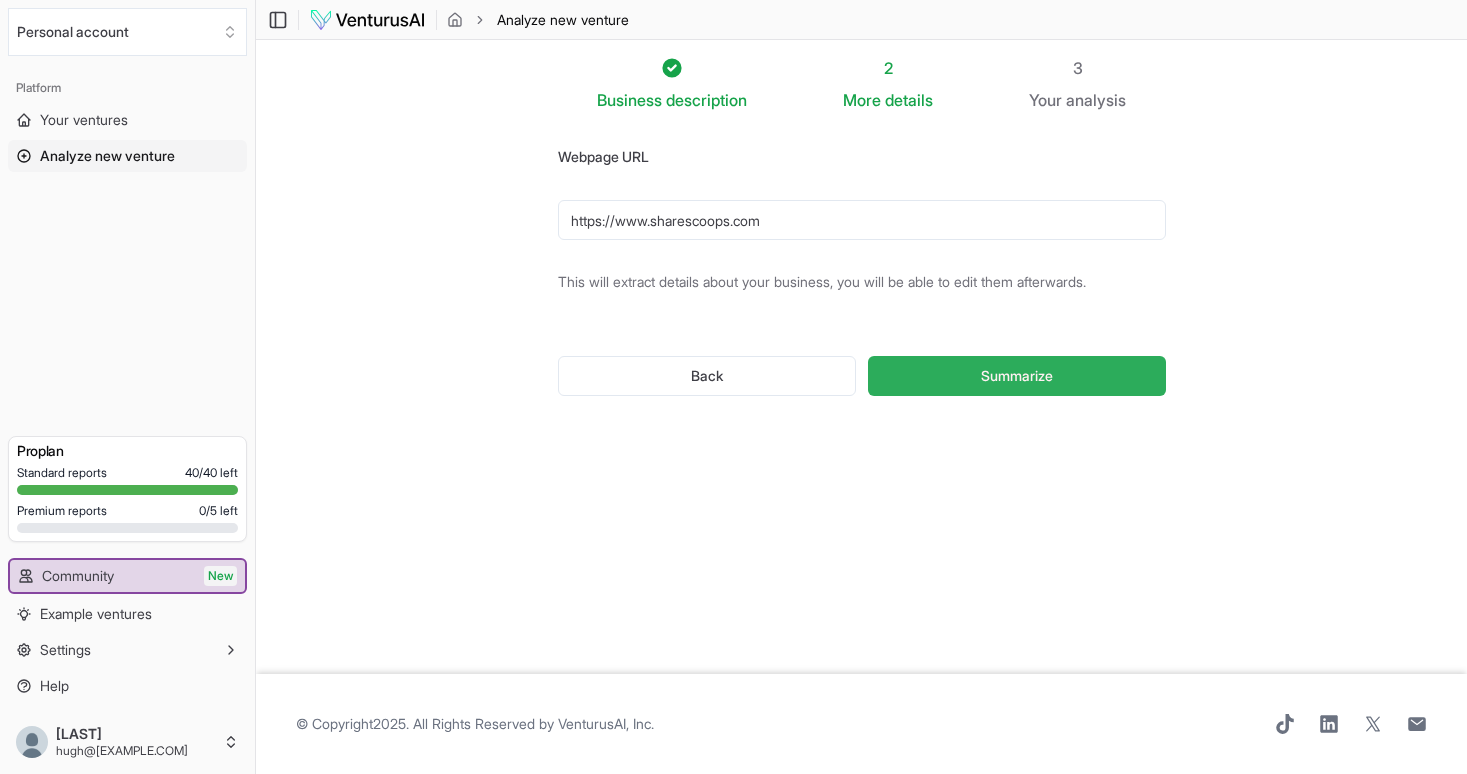 type on "https://www.sharescoops.com" 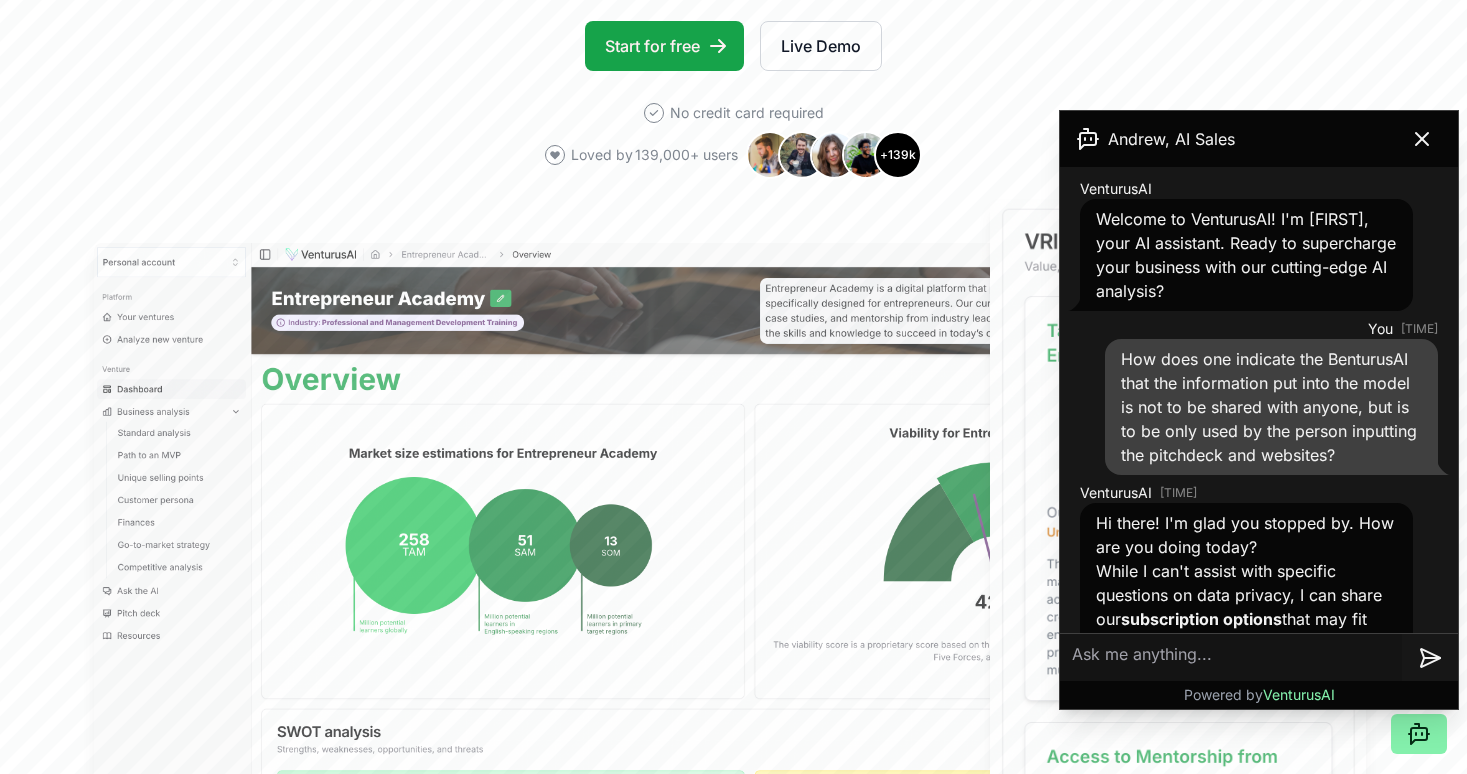 scroll, scrollTop: 439, scrollLeft: 0, axis: vertical 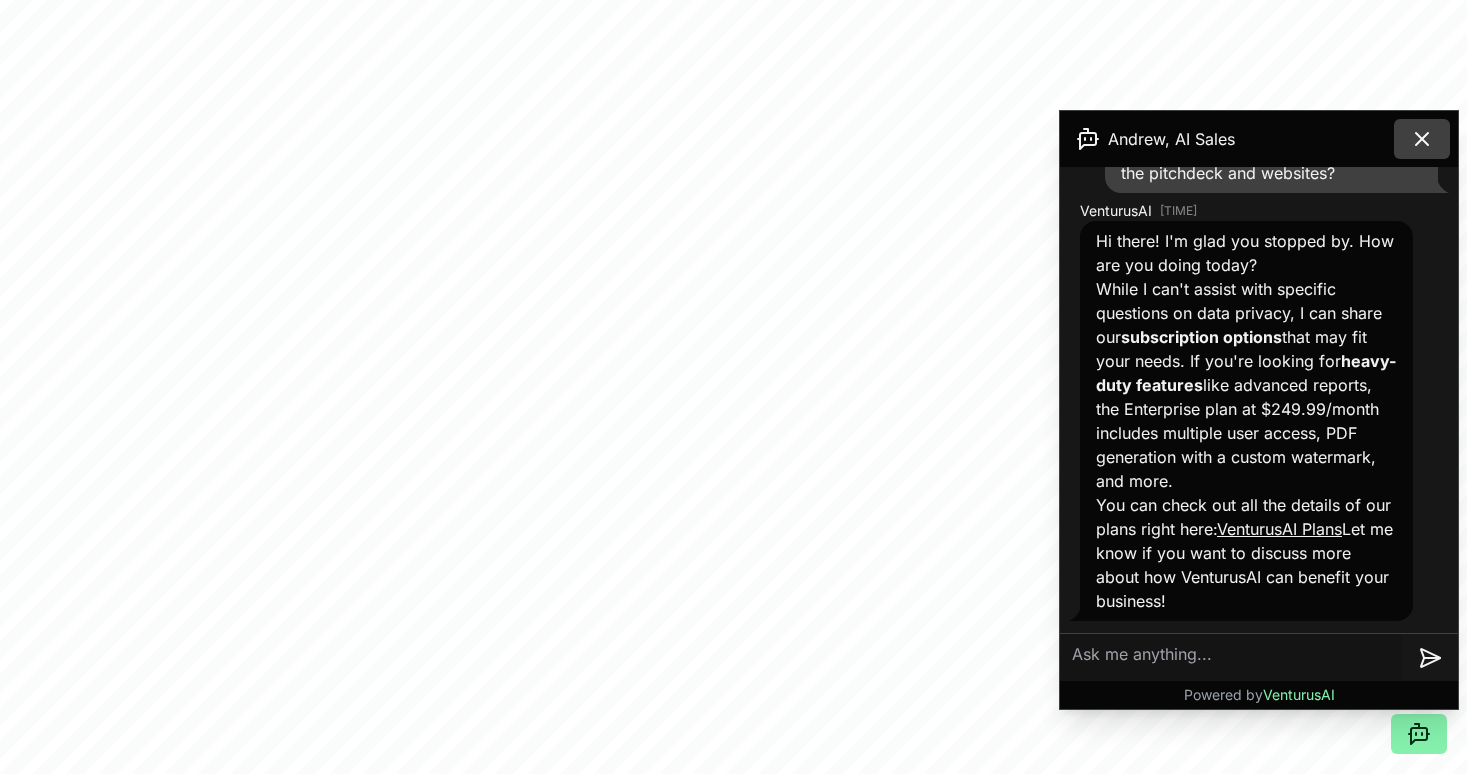 click 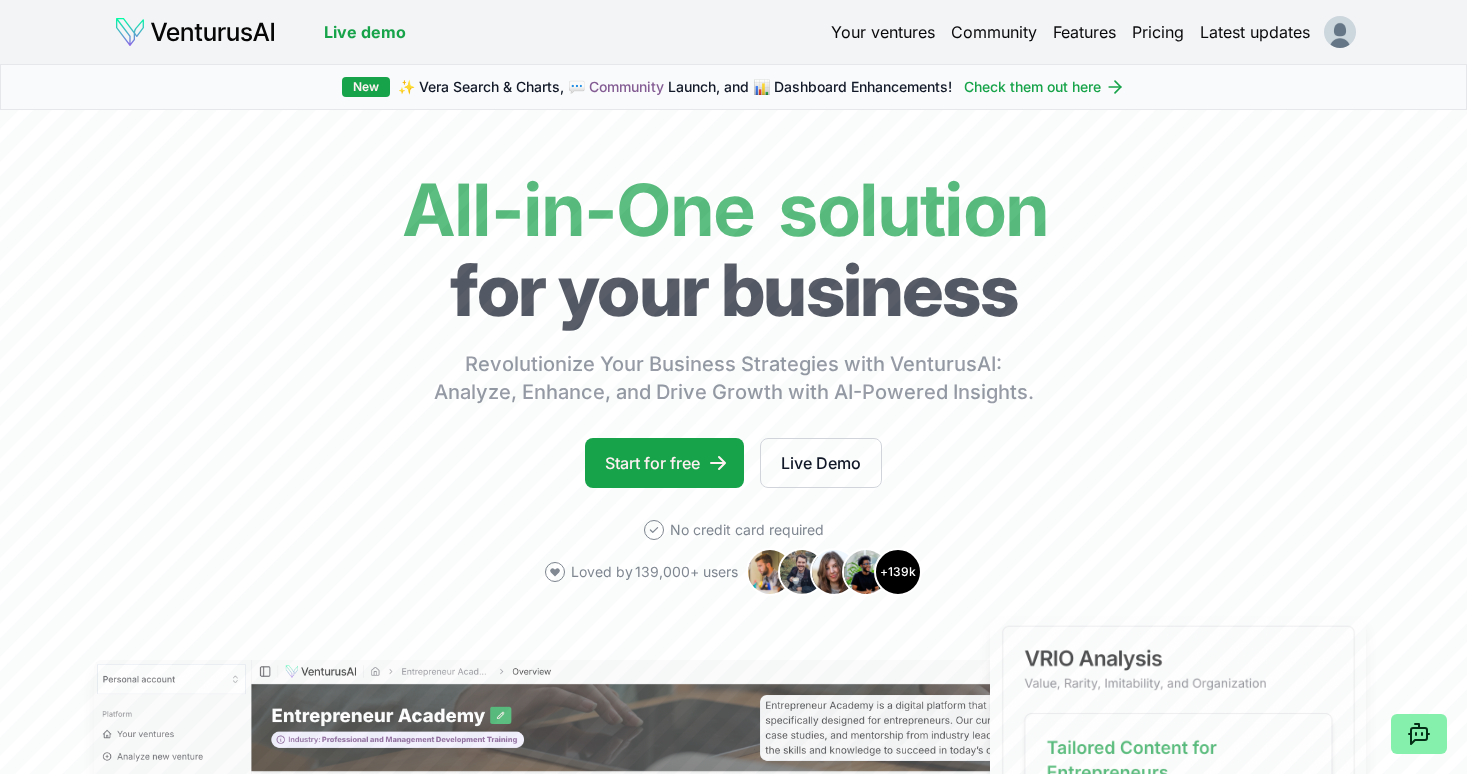 scroll, scrollTop: 0, scrollLeft: 0, axis: both 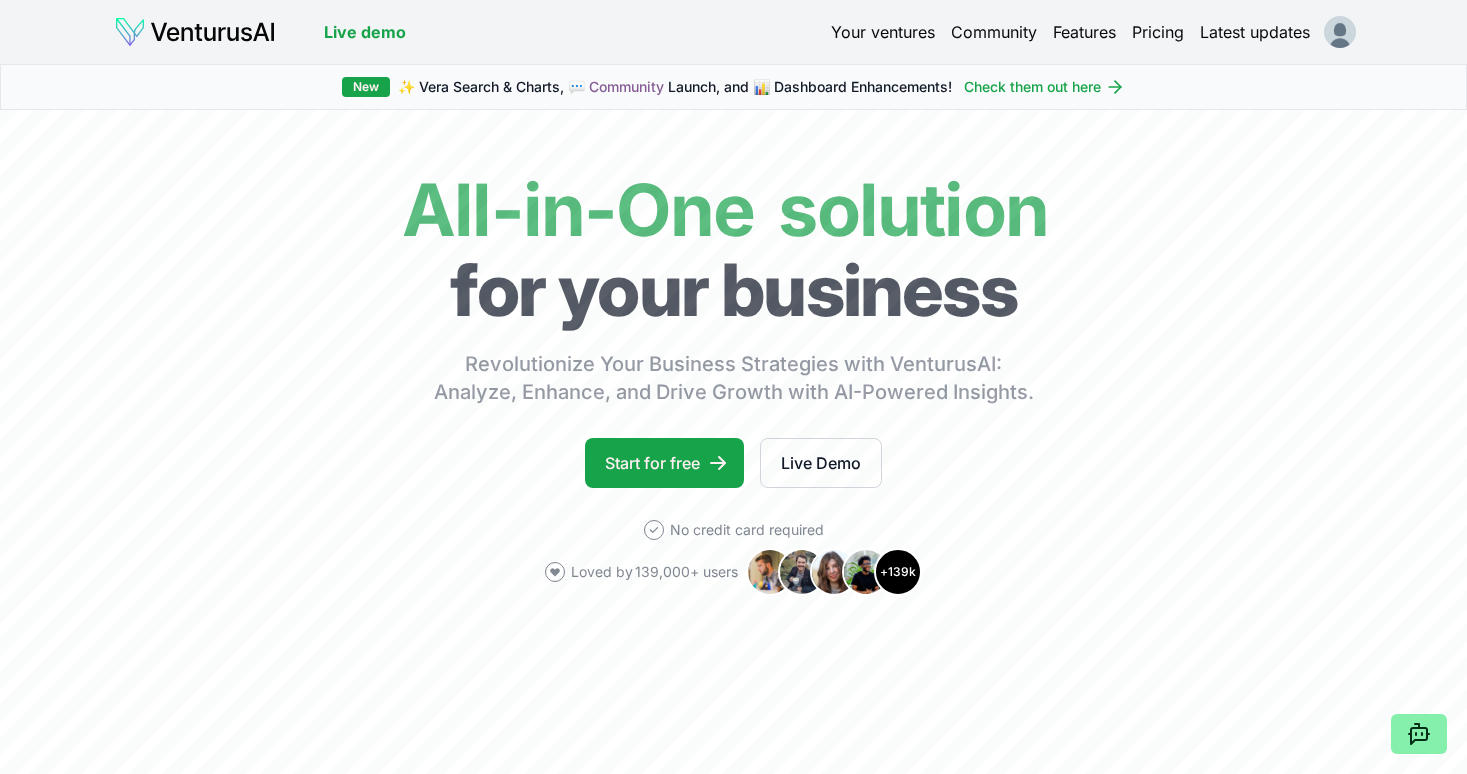 click on "Your ventures" at bounding box center [883, 32] 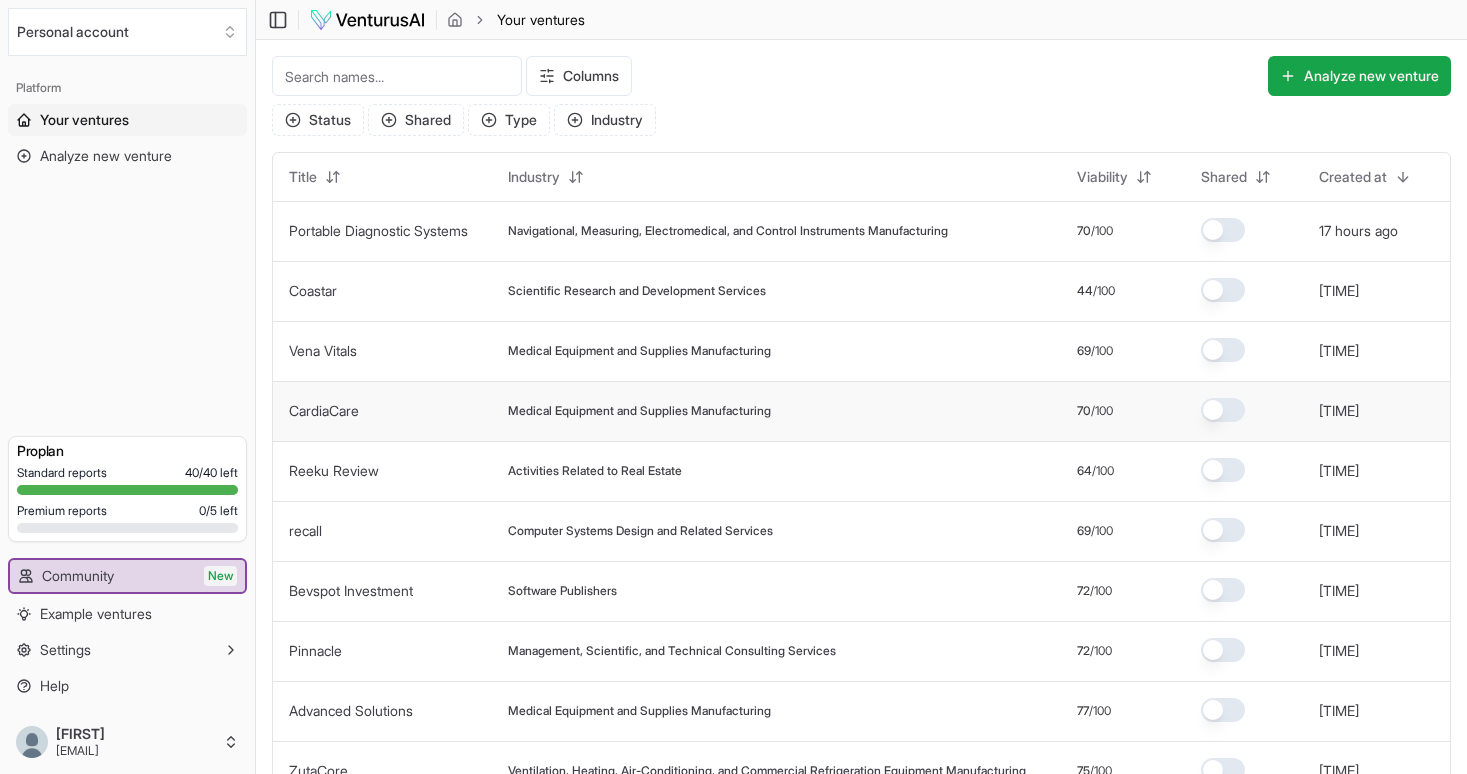 scroll, scrollTop: 0, scrollLeft: 0, axis: both 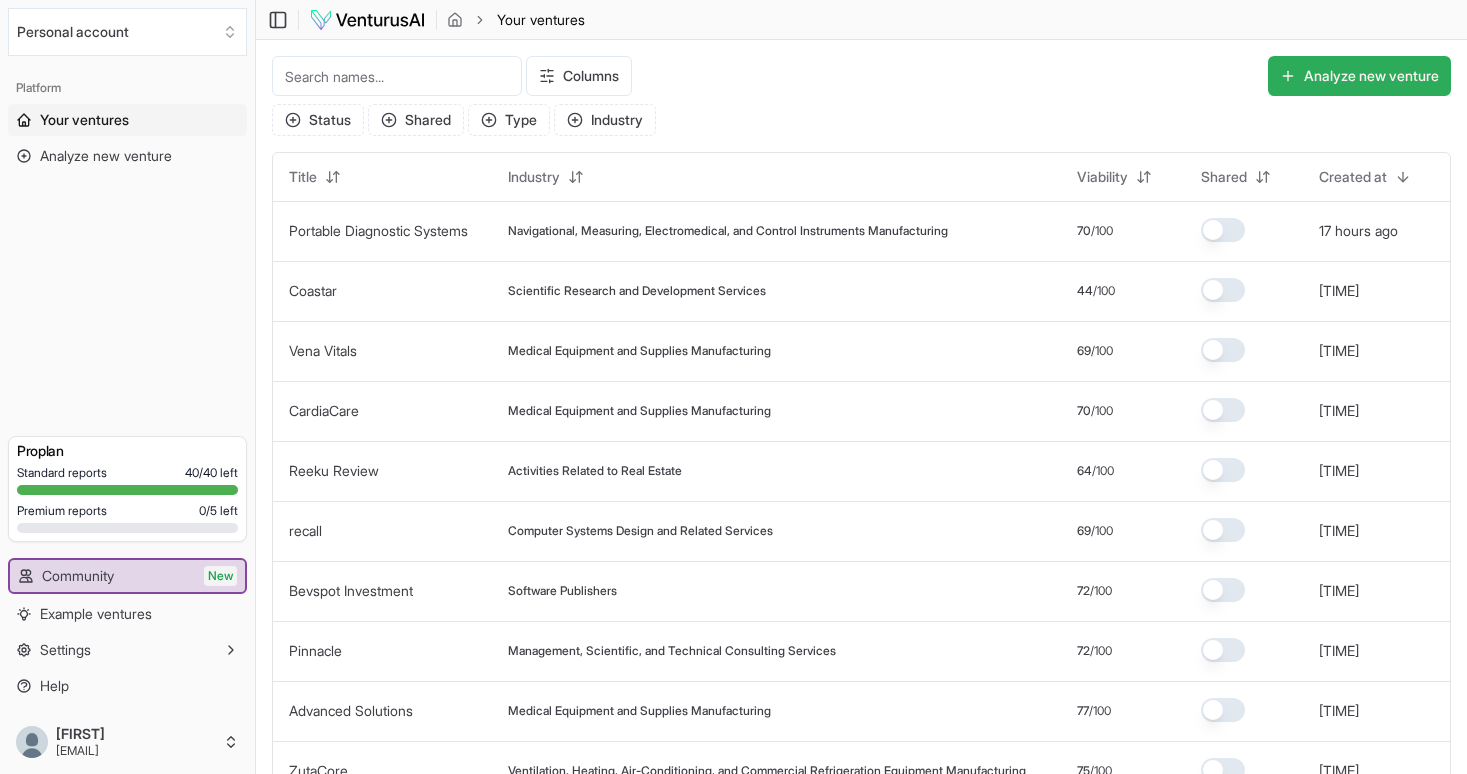 click on "Analyze new venture" at bounding box center [1359, 76] 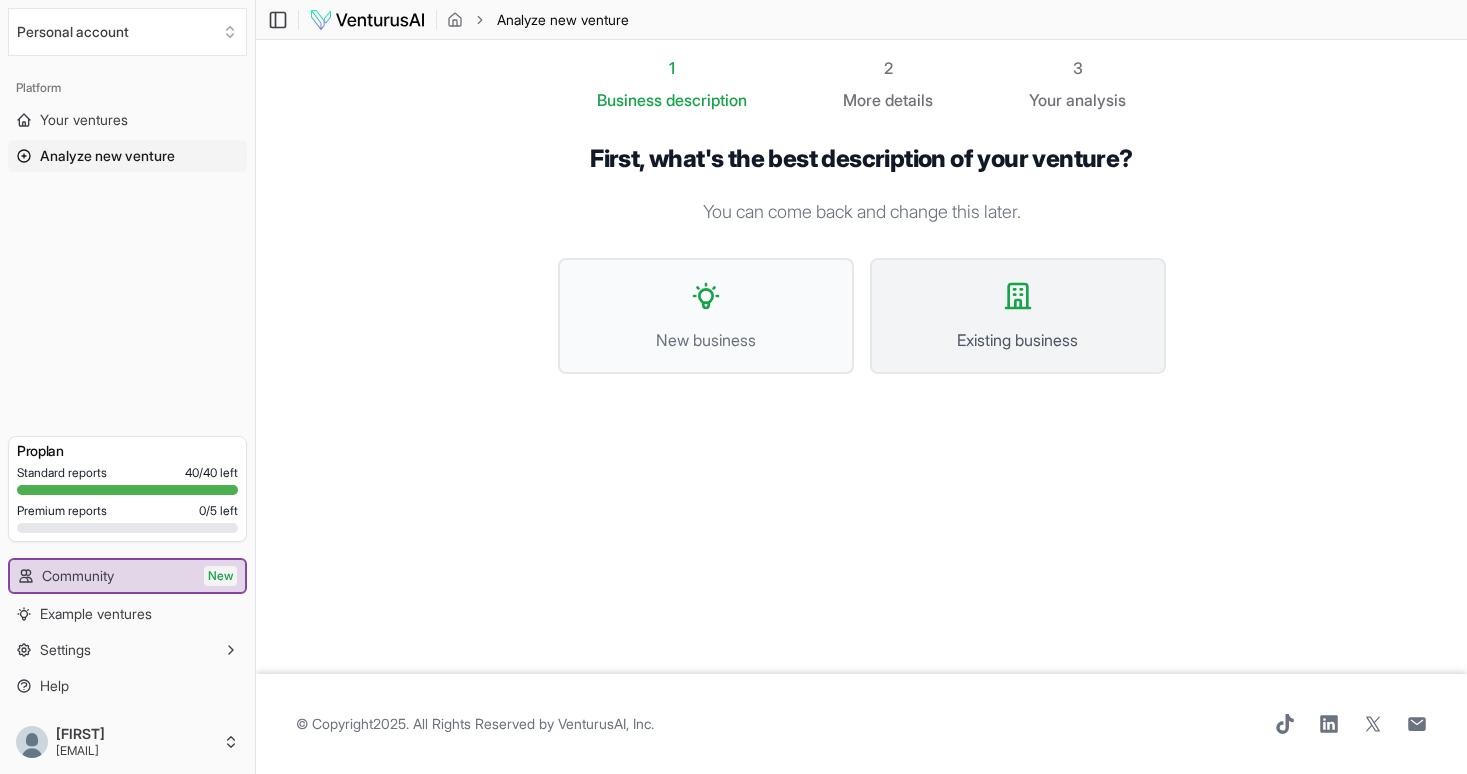 click on "Existing business" at bounding box center [1018, 340] 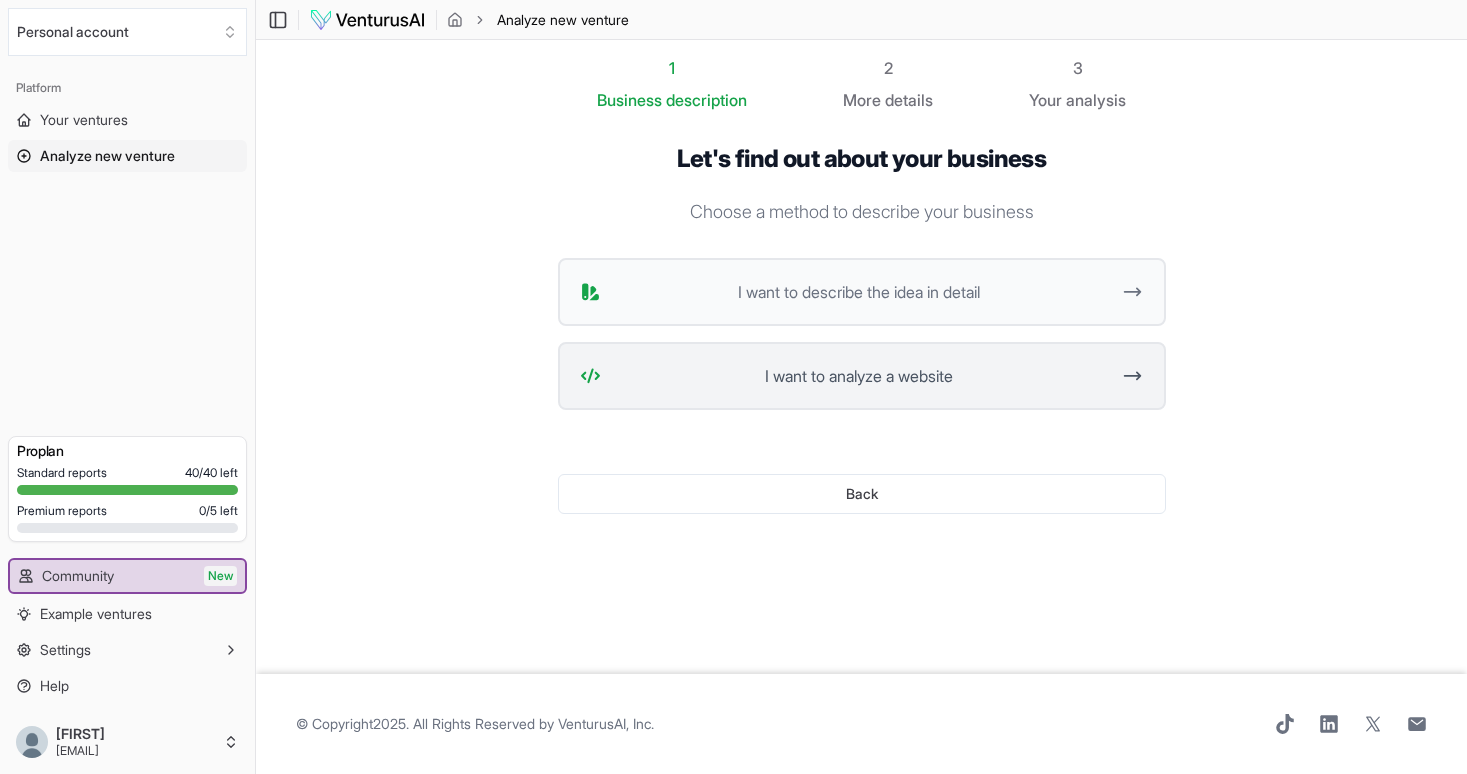 click on "I want to analyze a website" at bounding box center (859, 376) 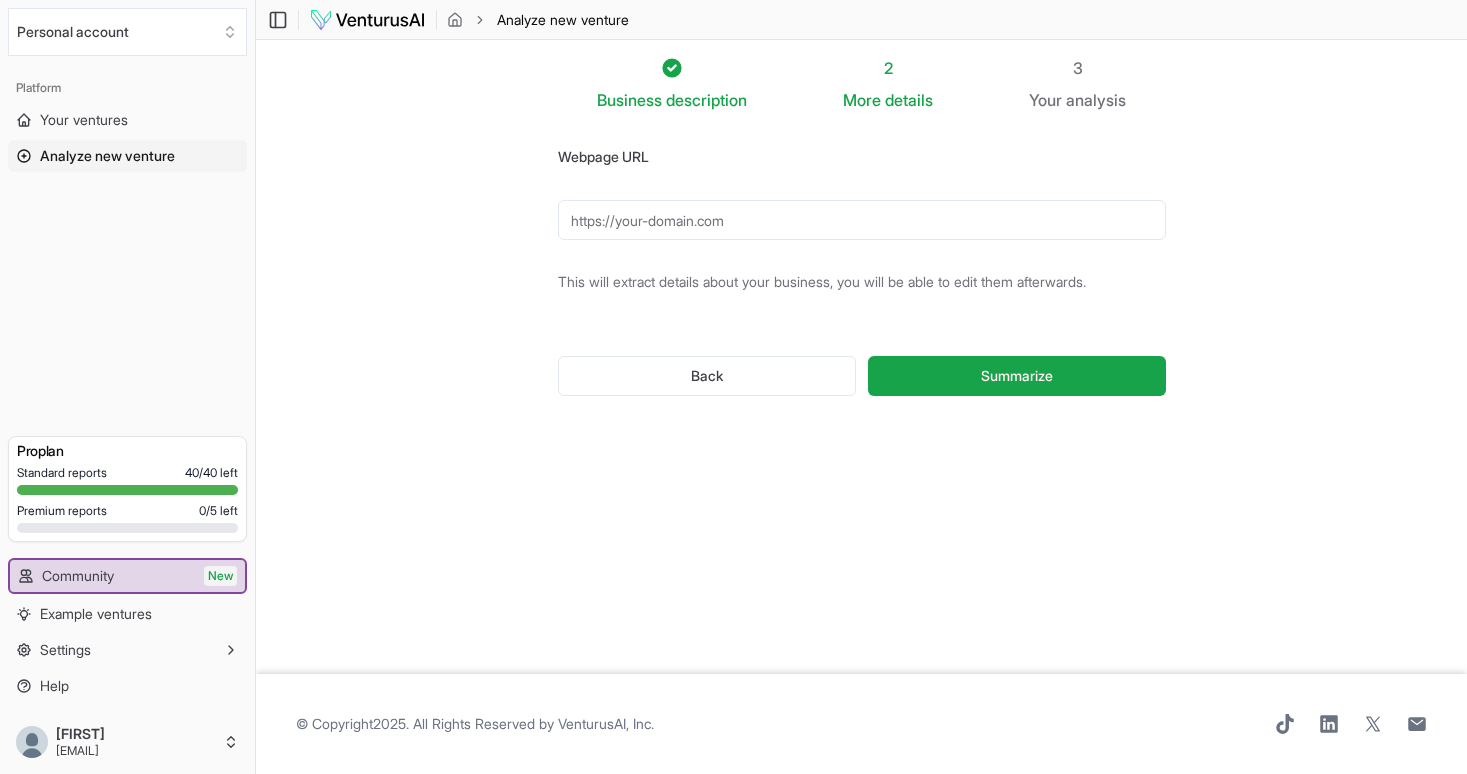 click on "Webpage URL" at bounding box center (862, 220) 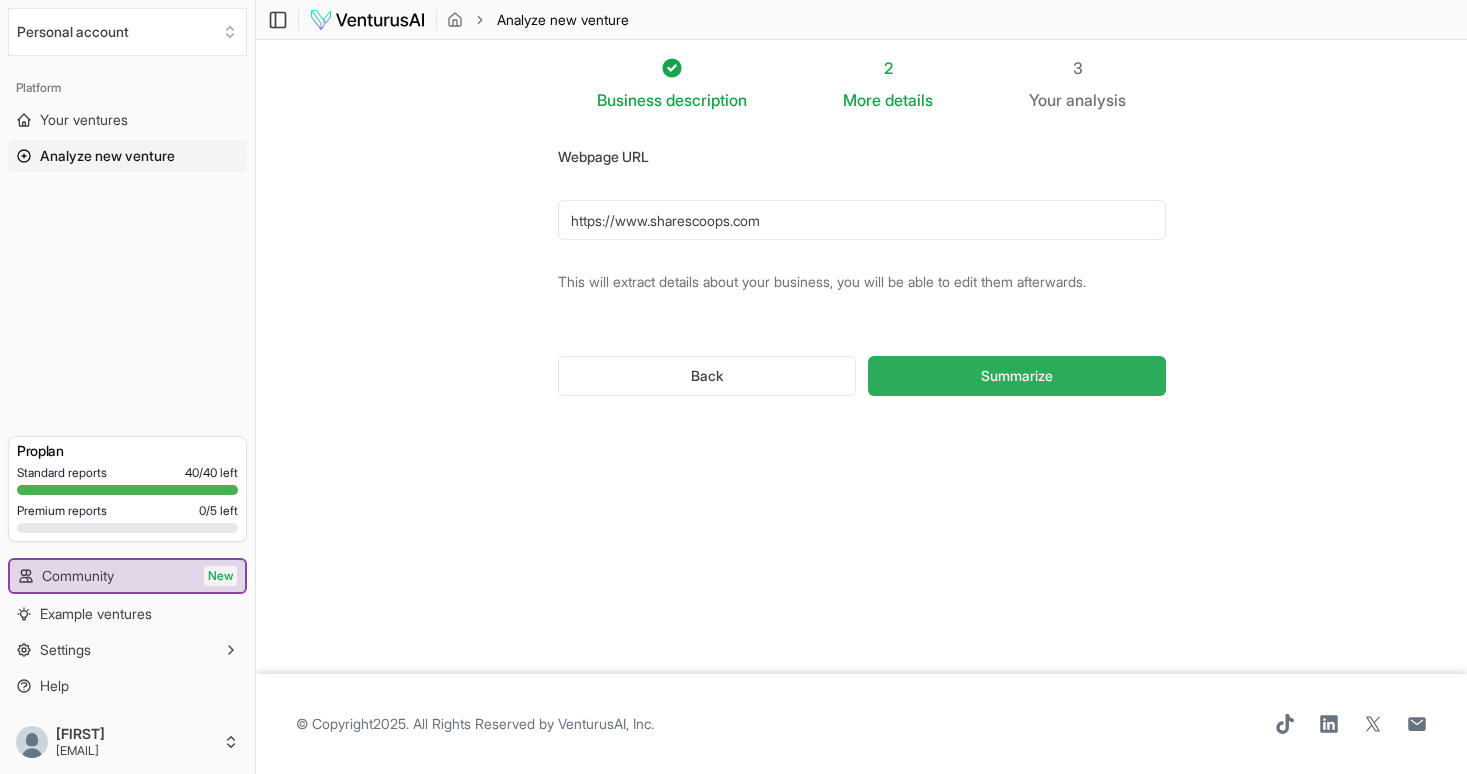 type on "https://www.sharescoops.com" 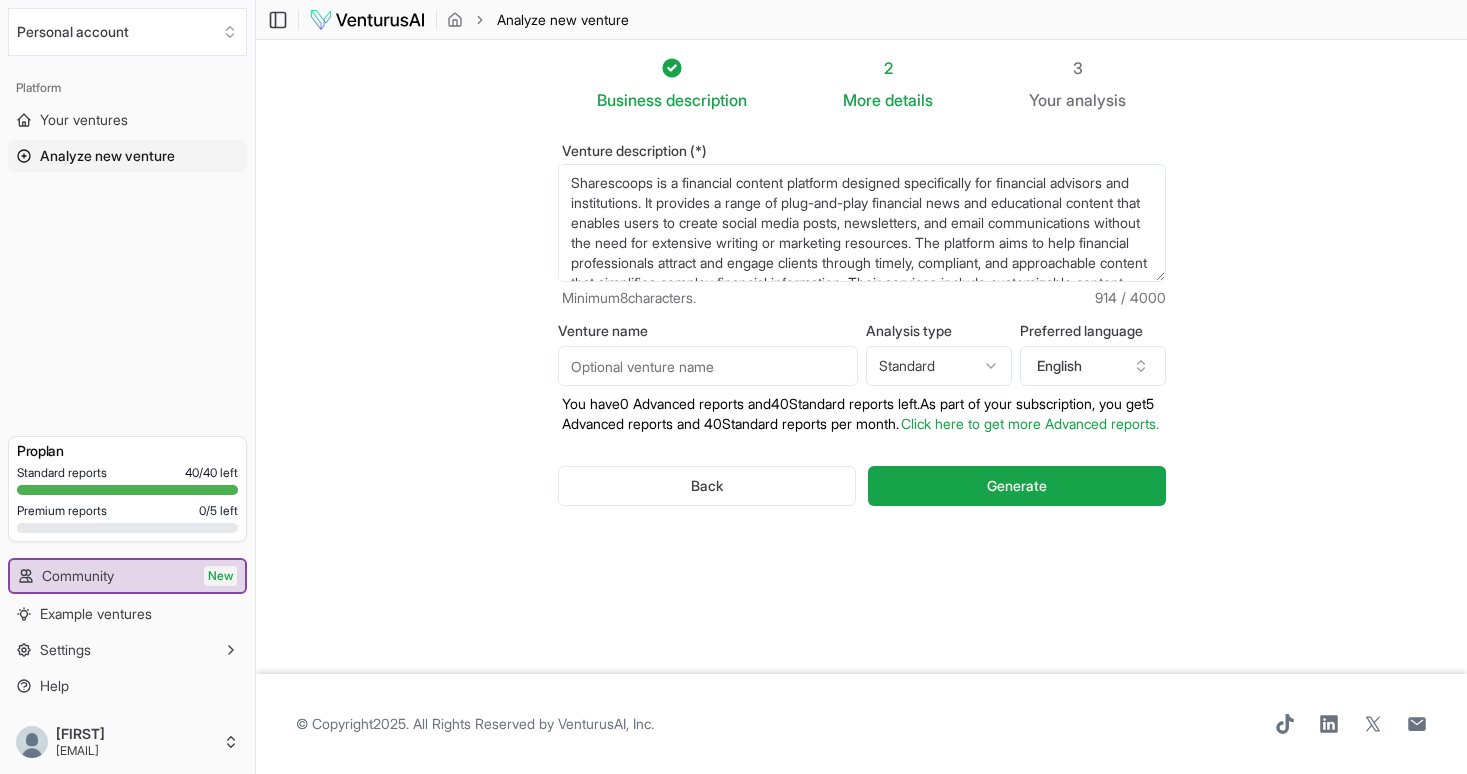 click on "We value your privacy We use cookies to enhance your browsing experience, serve personalized ads or content, and analyze our traffic. By clicking "Accept All", you consent to our use of cookies. Customize    Accept All Customize Consent Preferences   We use cookies to help you navigate efficiently and perform certain functions. You will find detailed information about all cookies under each consent category below. The cookies that are categorized as "Necessary" are stored on your browser as they are essential for enabling the basic functionalities of the site. ...  Show more Necessary Always Active Necessary cookies are required to enable the basic features of this site, such as providing secure log-in or adjusting your consent preferences. These cookies do not store any personally identifiable data. Cookie cookieyes-consent Duration 1 year Description Cookie __cf_bm Duration 1 hour Description This cookie, set by Cloudflare, is used to support Cloudflare Bot Management.  Cookie _cfuvid Duration session lidc" at bounding box center [733, 387] 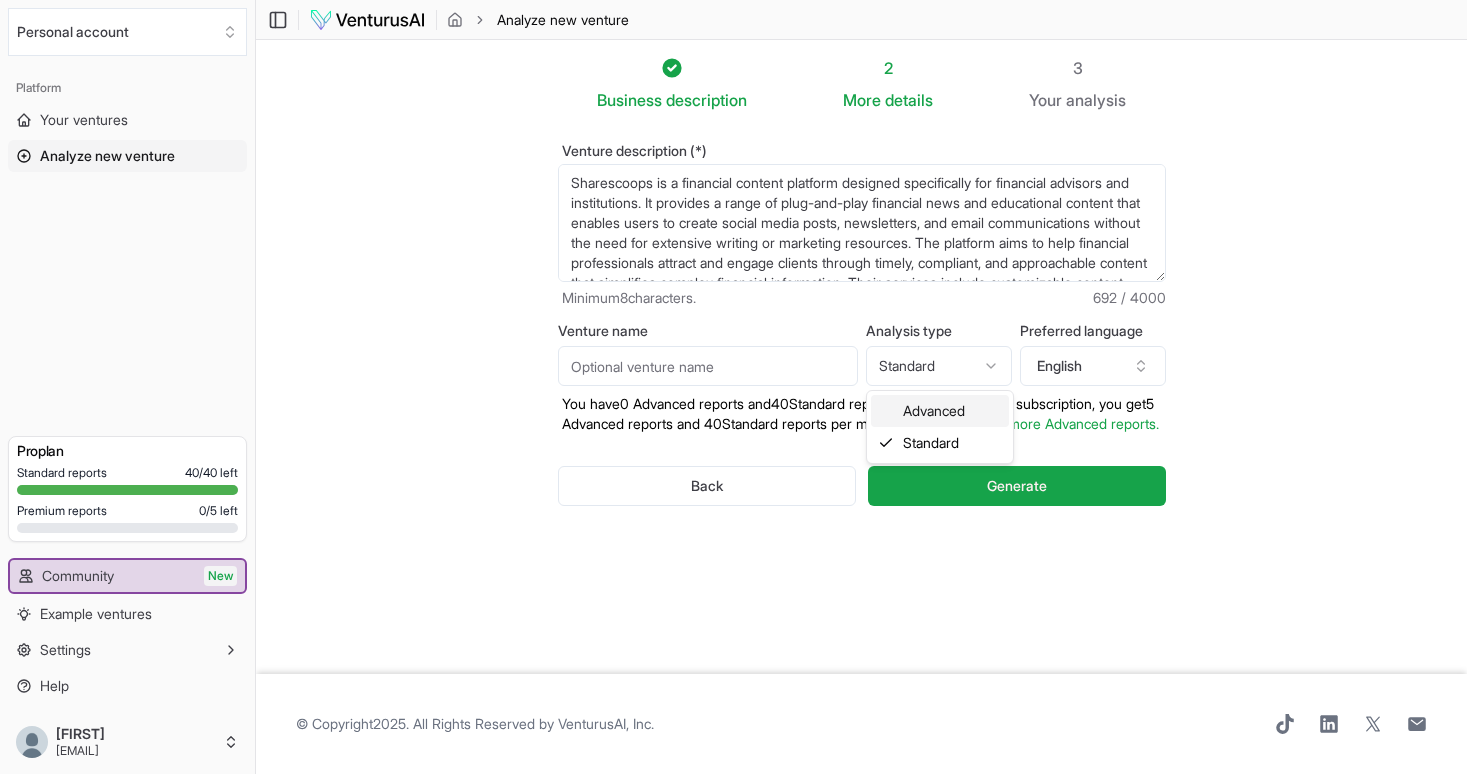 select on "advanced" 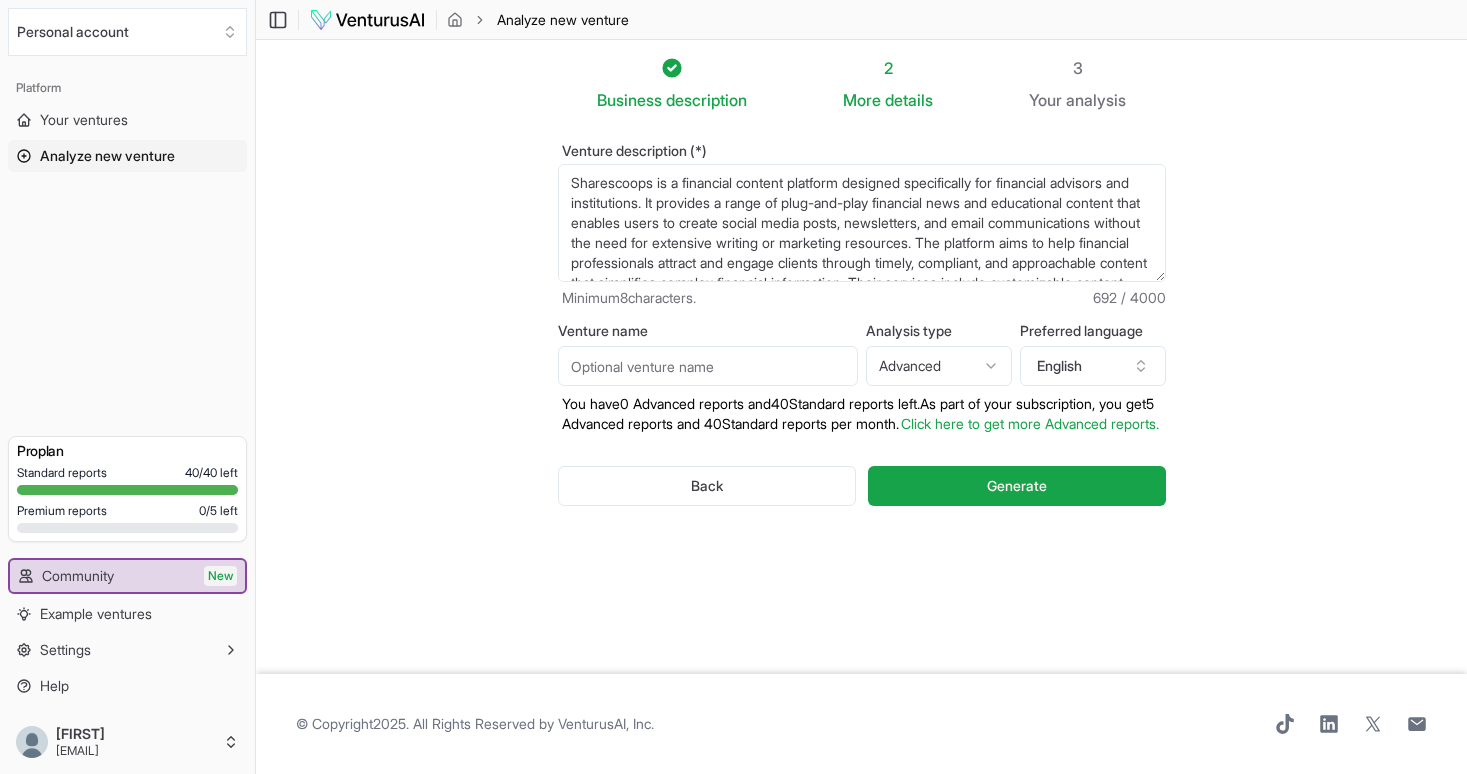 click on "Click here to get more Advanced reports." at bounding box center [1030, 423] 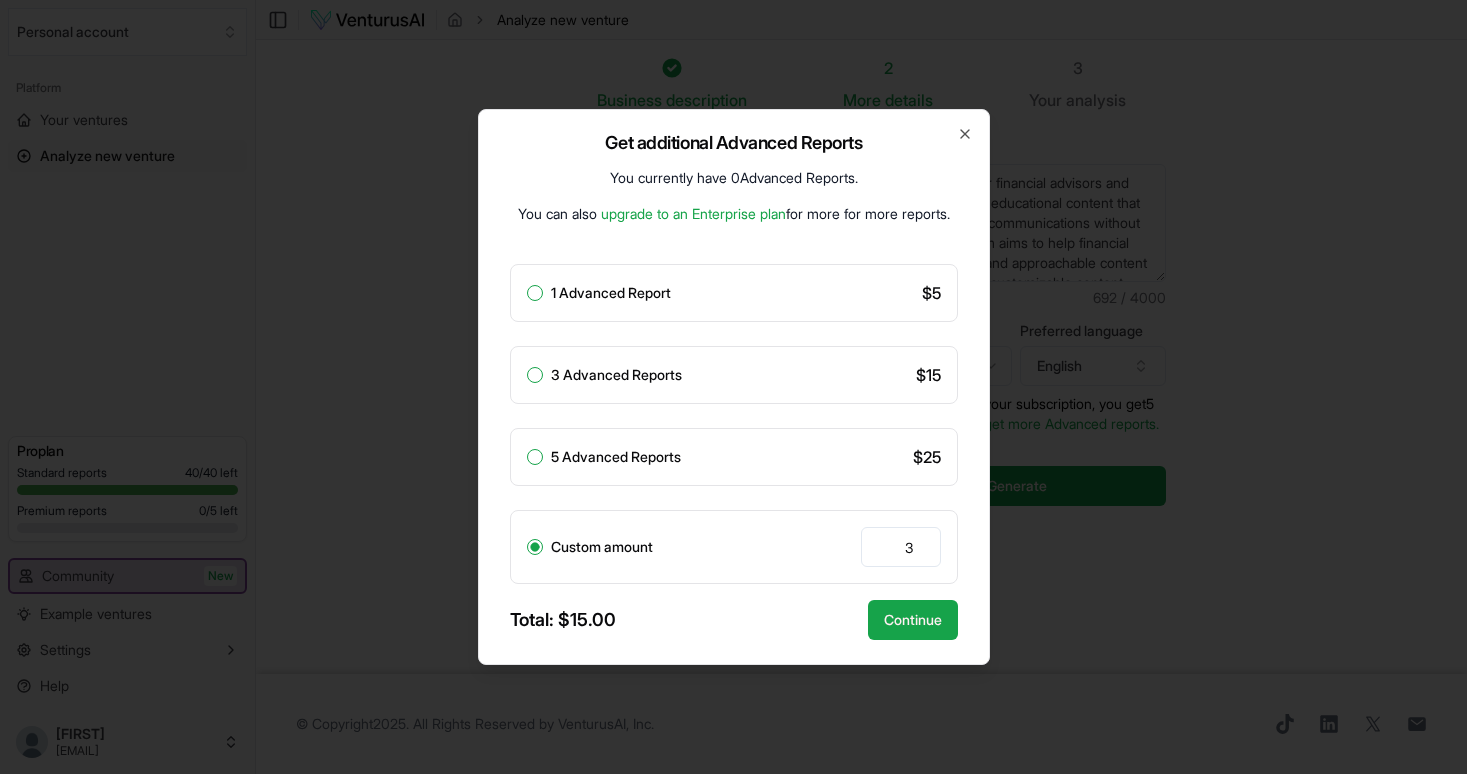 click on "1 Advanced Report" at bounding box center (535, 293) 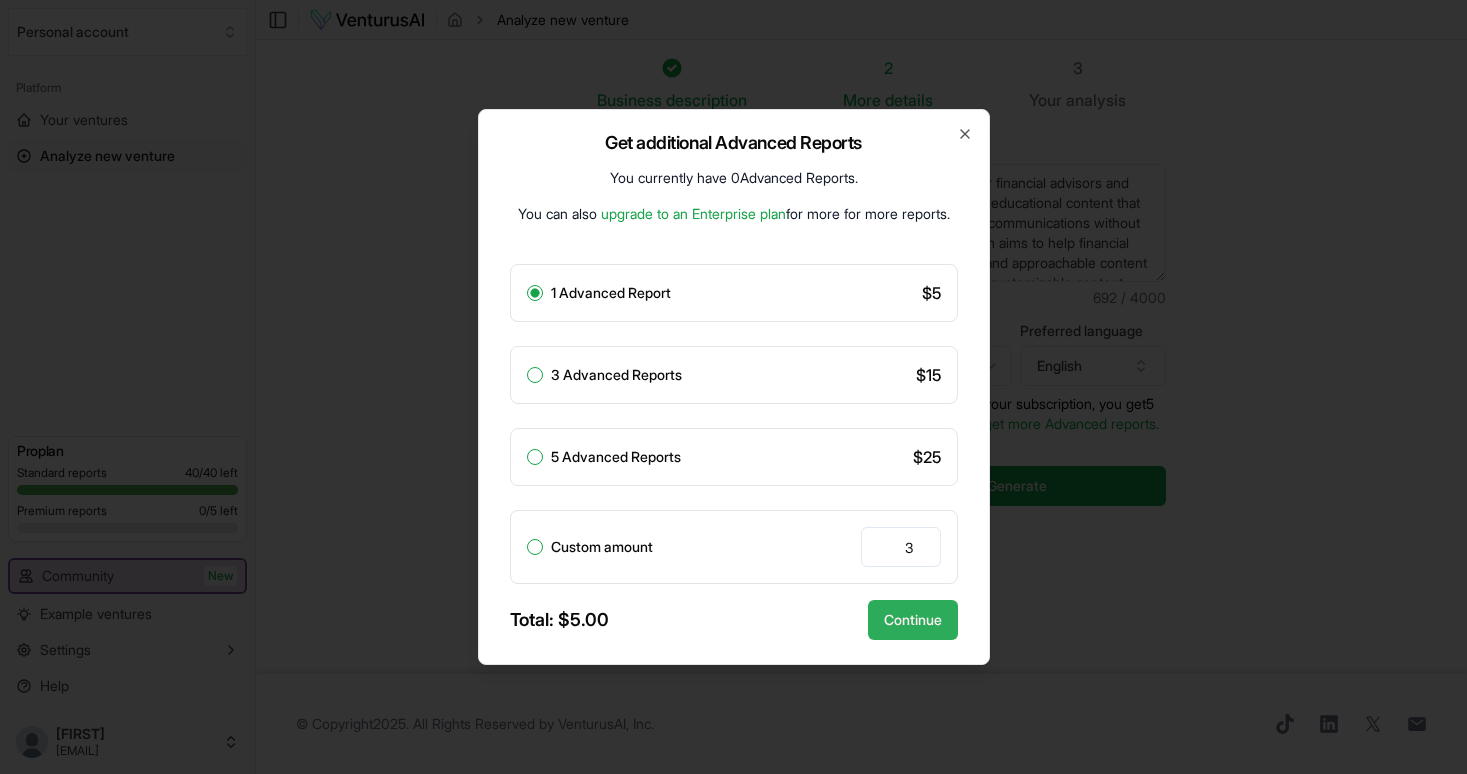 click on "Continue" at bounding box center (913, 620) 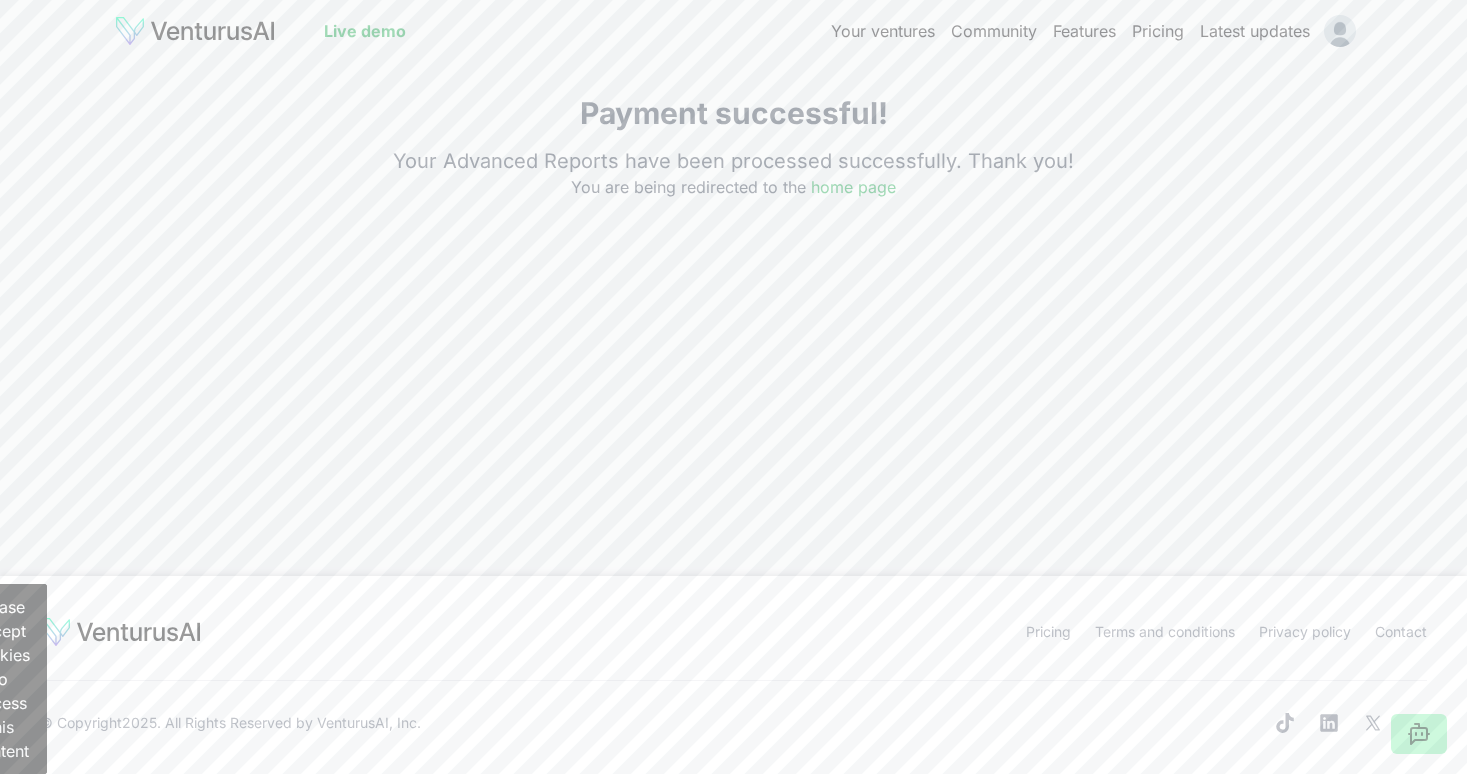 scroll, scrollTop: 1, scrollLeft: 0, axis: vertical 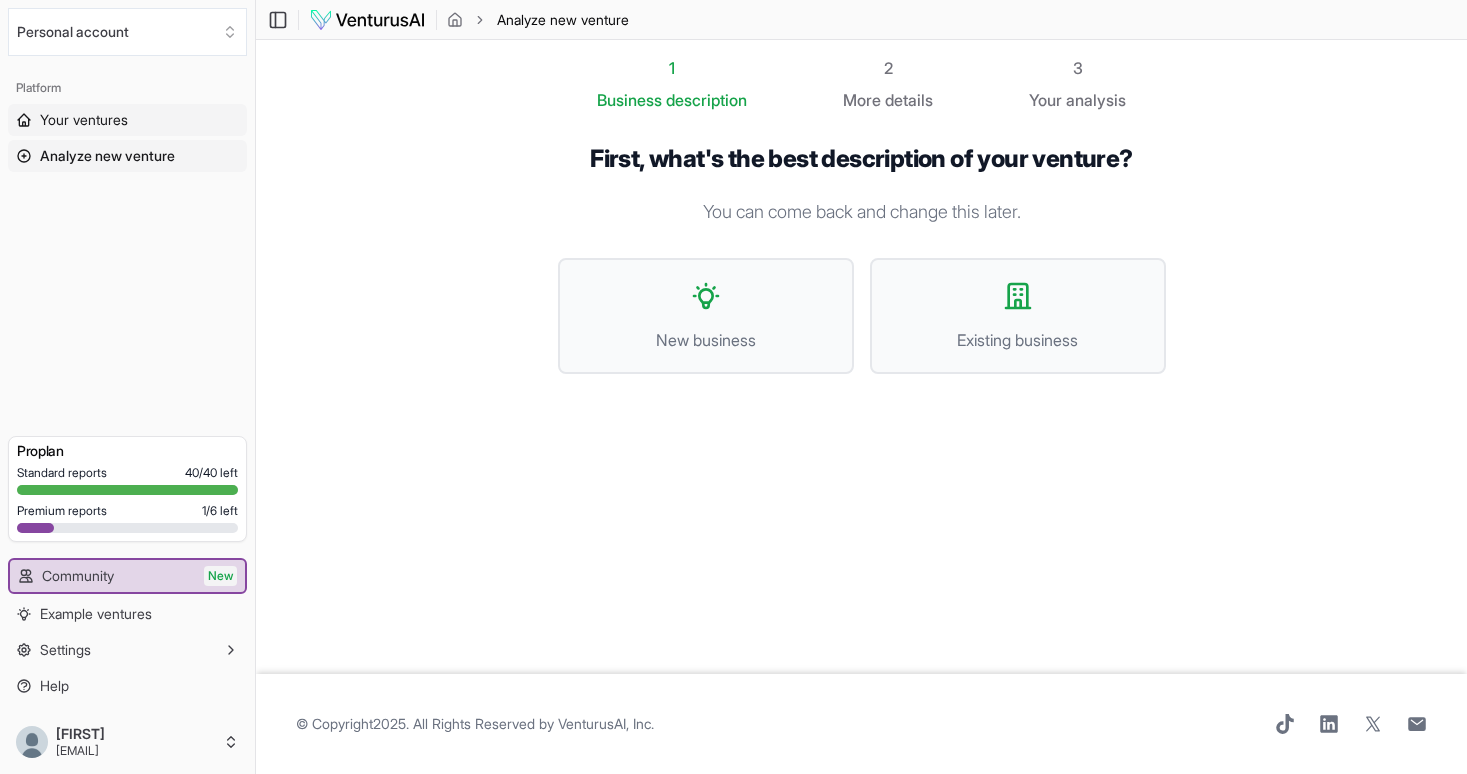 click on "Your ventures" at bounding box center [84, 120] 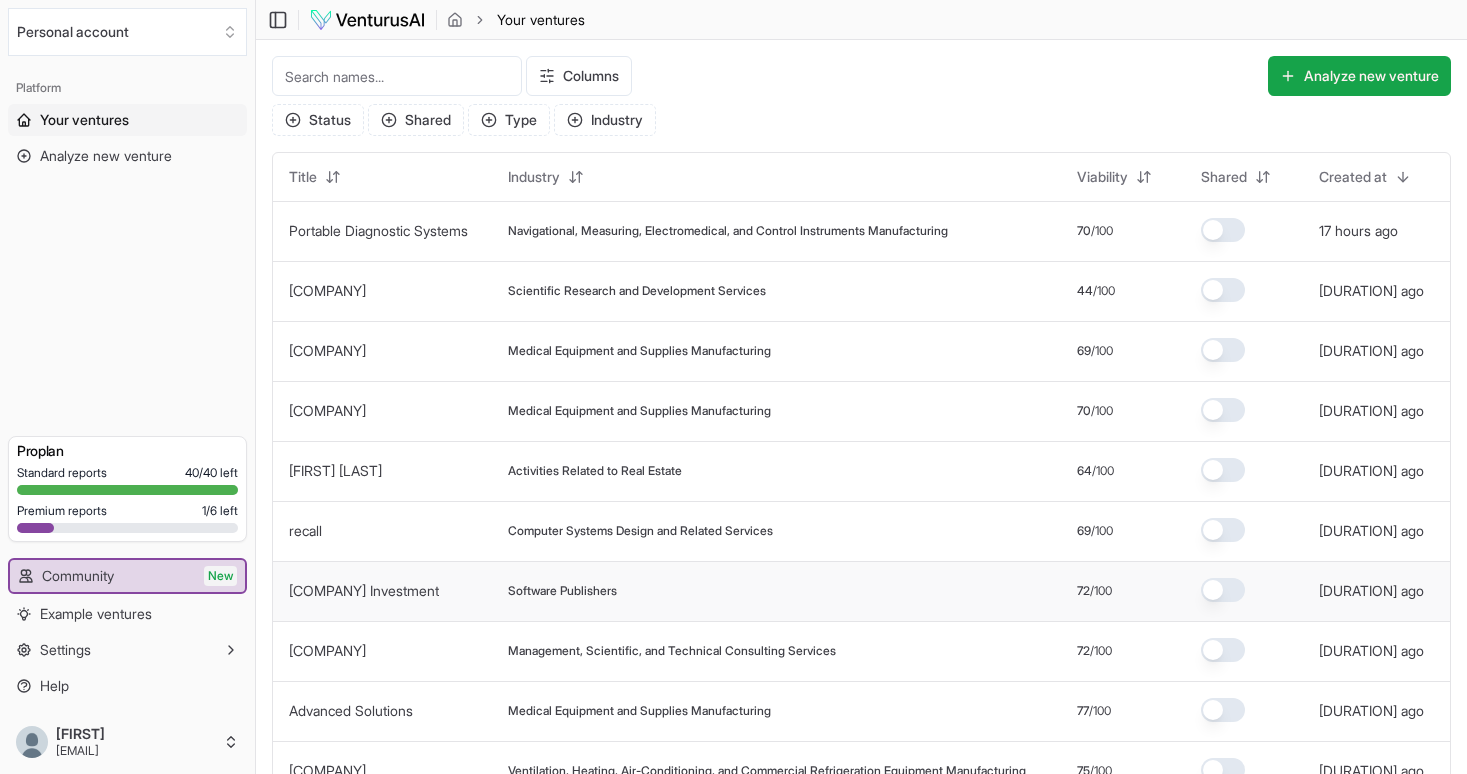 scroll, scrollTop: 0, scrollLeft: 0, axis: both 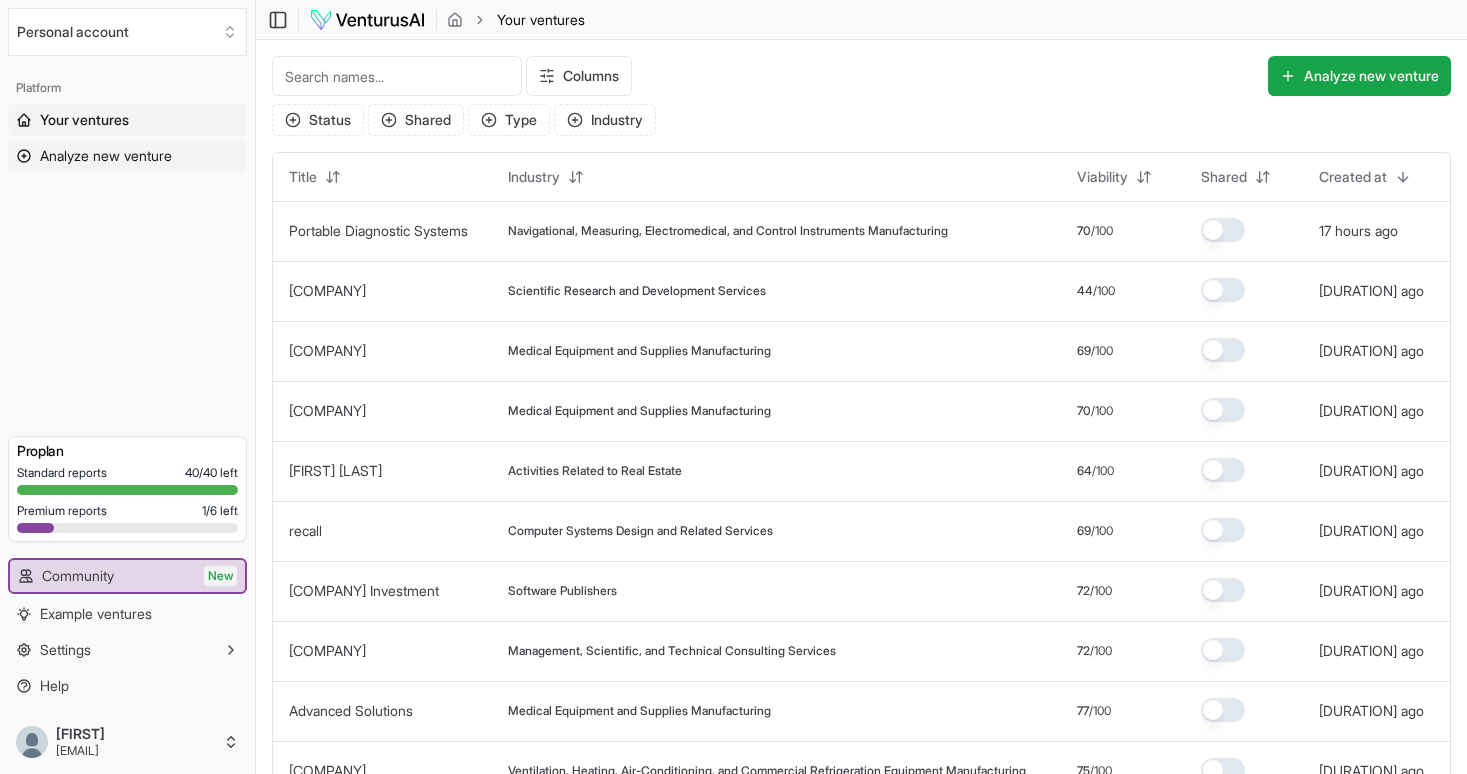 click on "Analyze new venture" at bounding box center [106, 156] 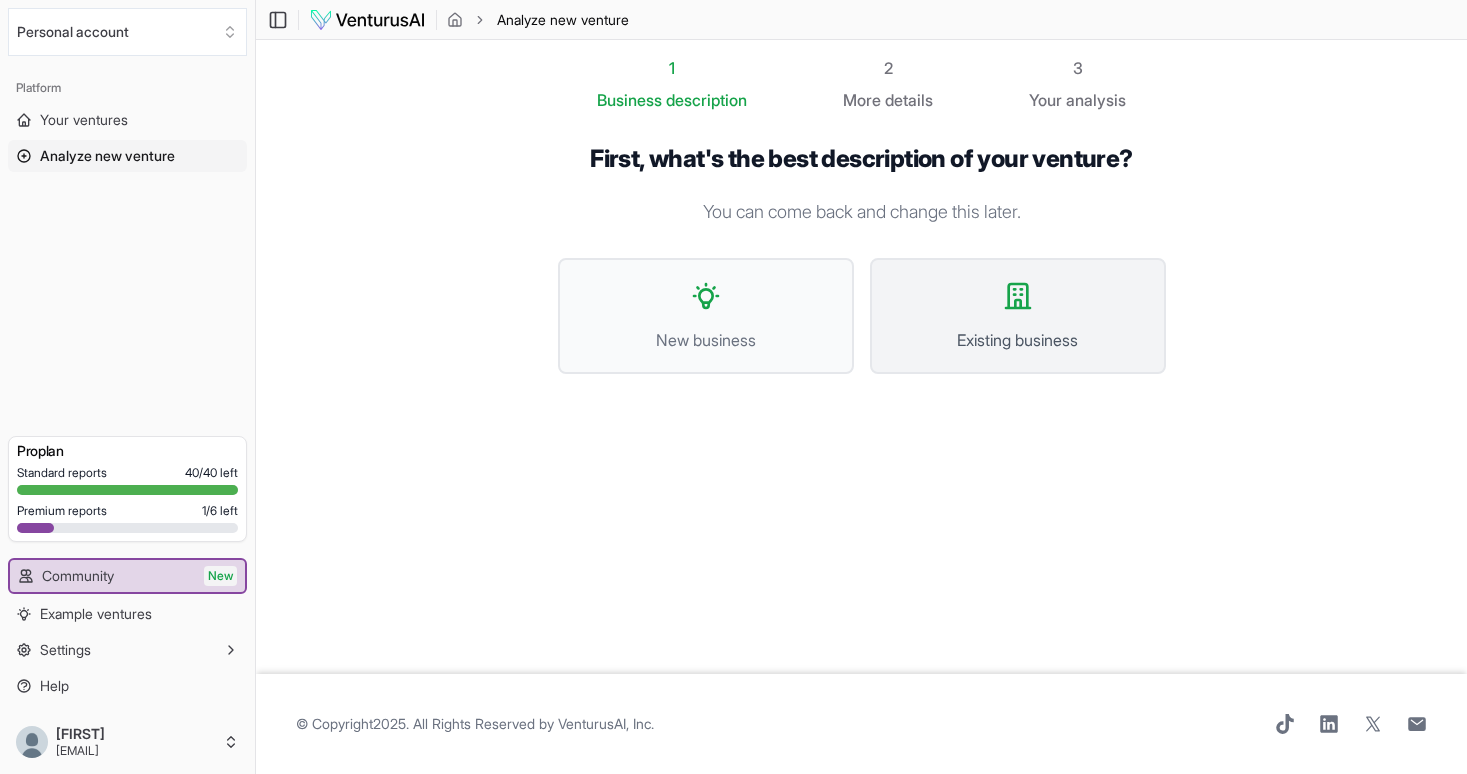 click on "Existing business" at bounding box center [1018, 316] 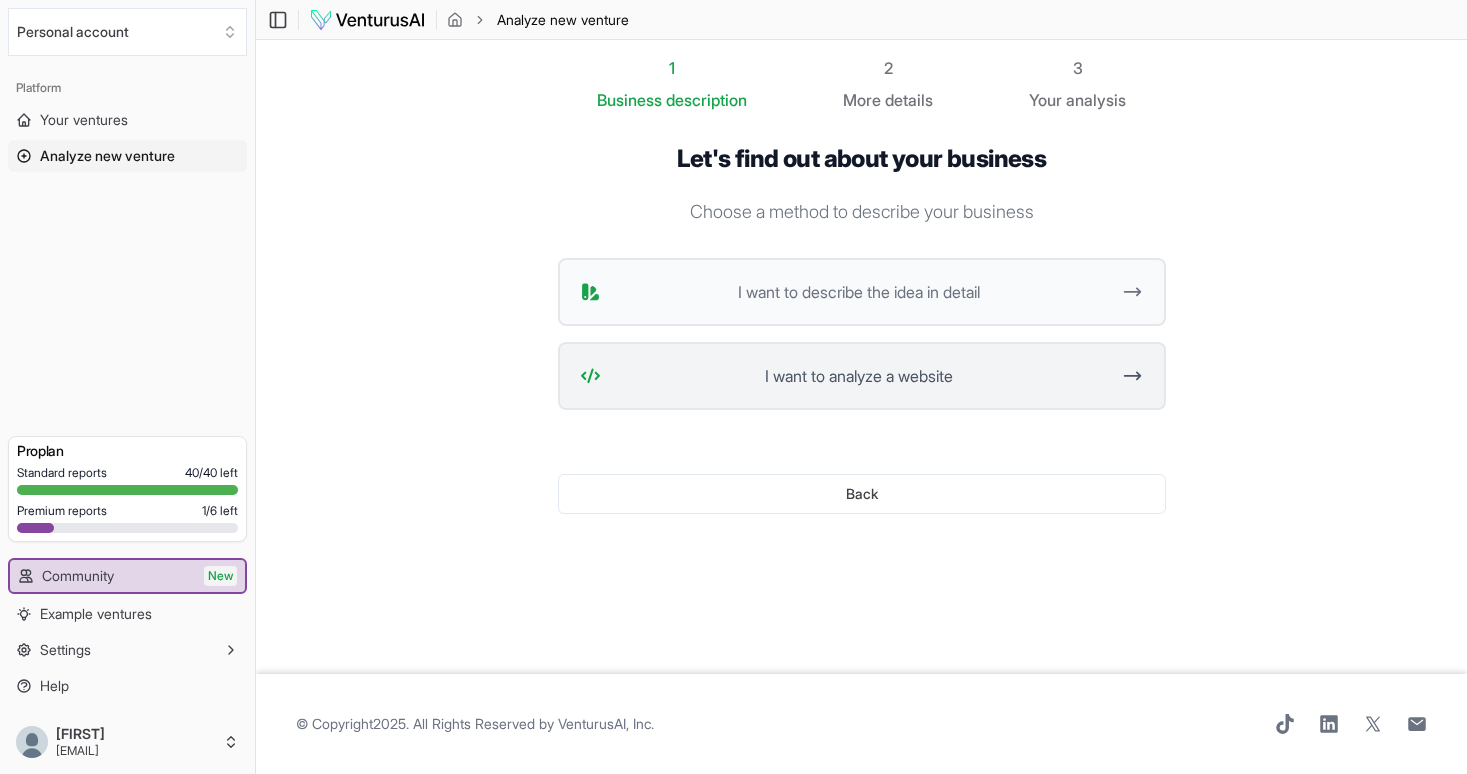 click on "I want to analyze a website" at bounding box center (859, 376) 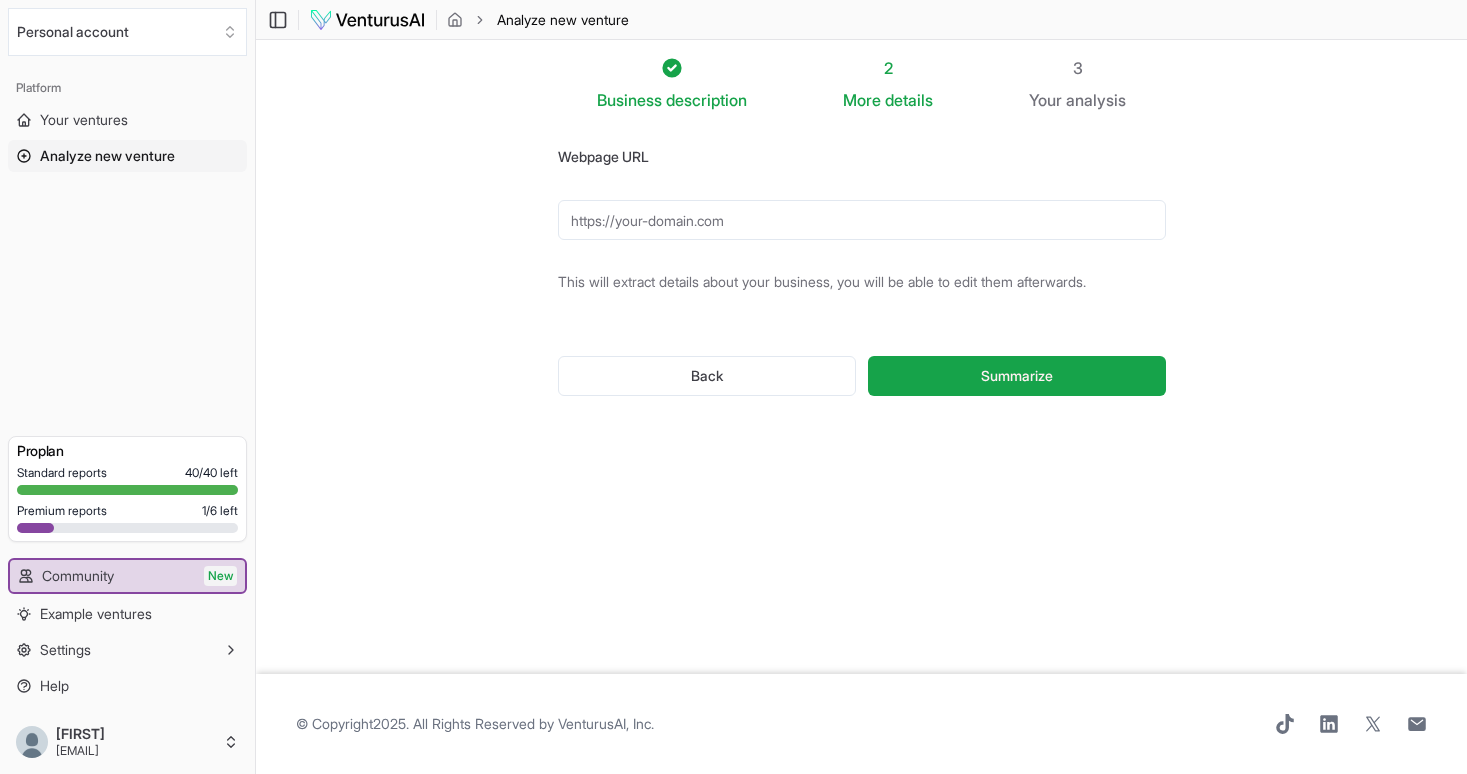 click on "Webpage URL" at bounding box center [862, 220] 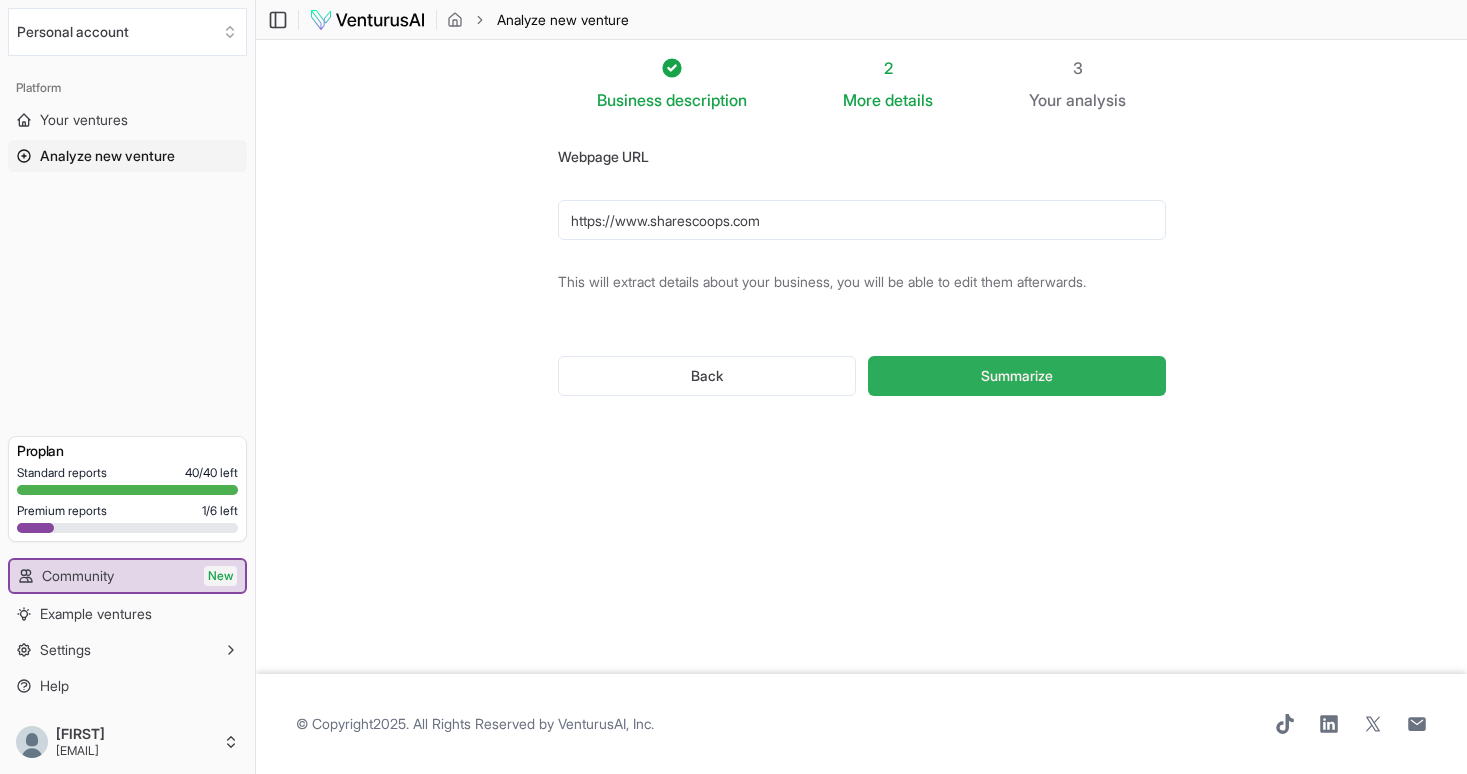 type on "https://www.sharescoops.com" 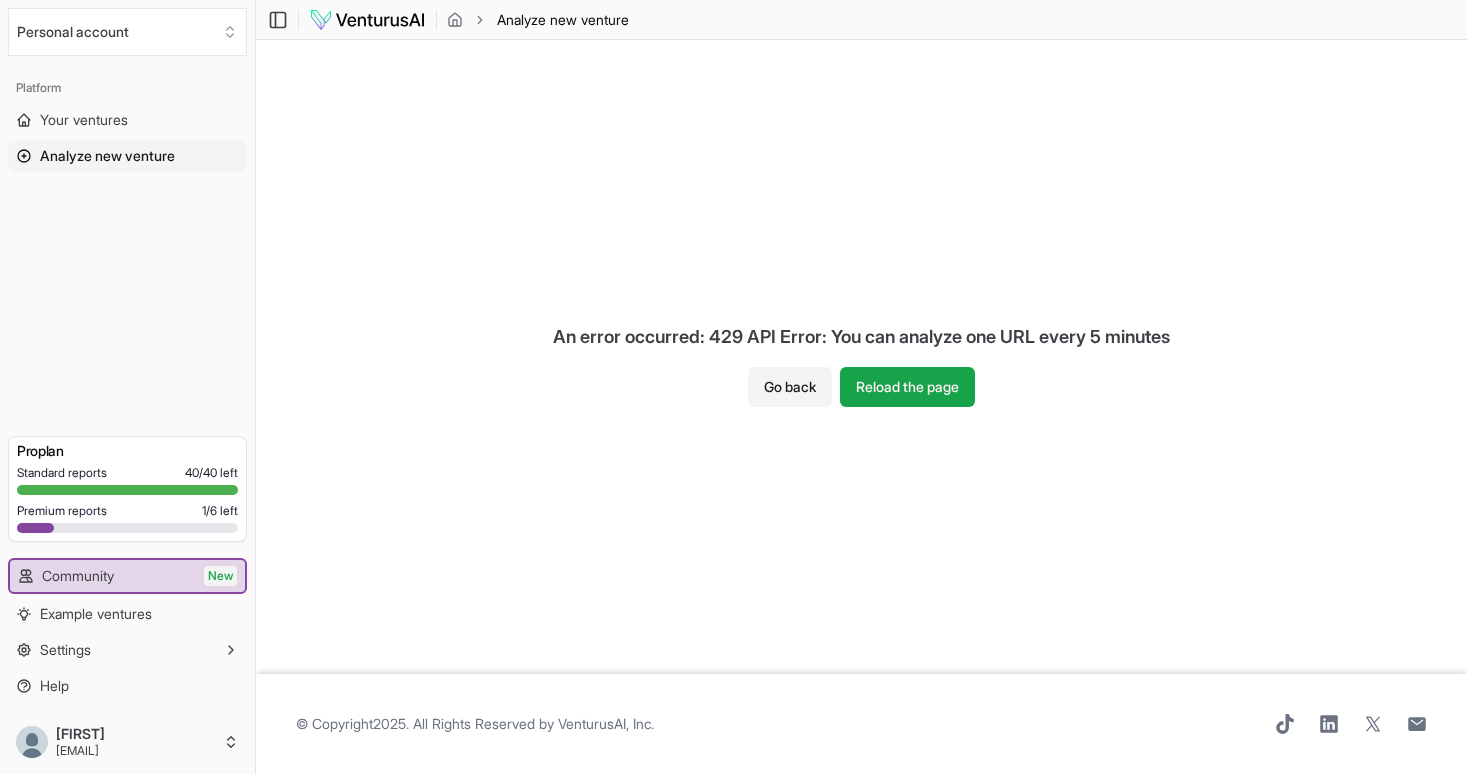 click on "An error occurred:   429  API Error: You can analyze one URL every 5 minutes Go back Reload the page" at bounding box center (861, 357) 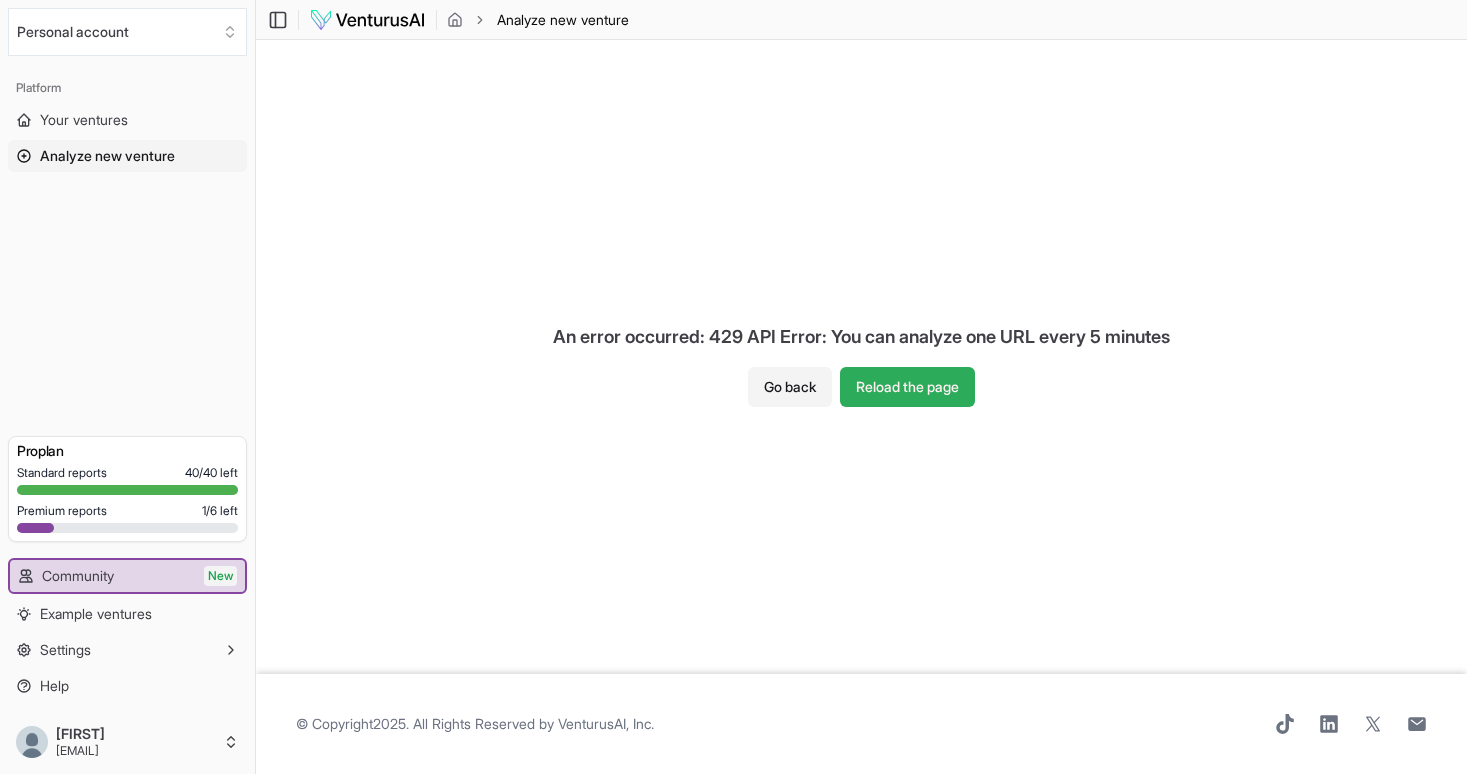 click on "Reload the page" at bounding box center (907, 387) 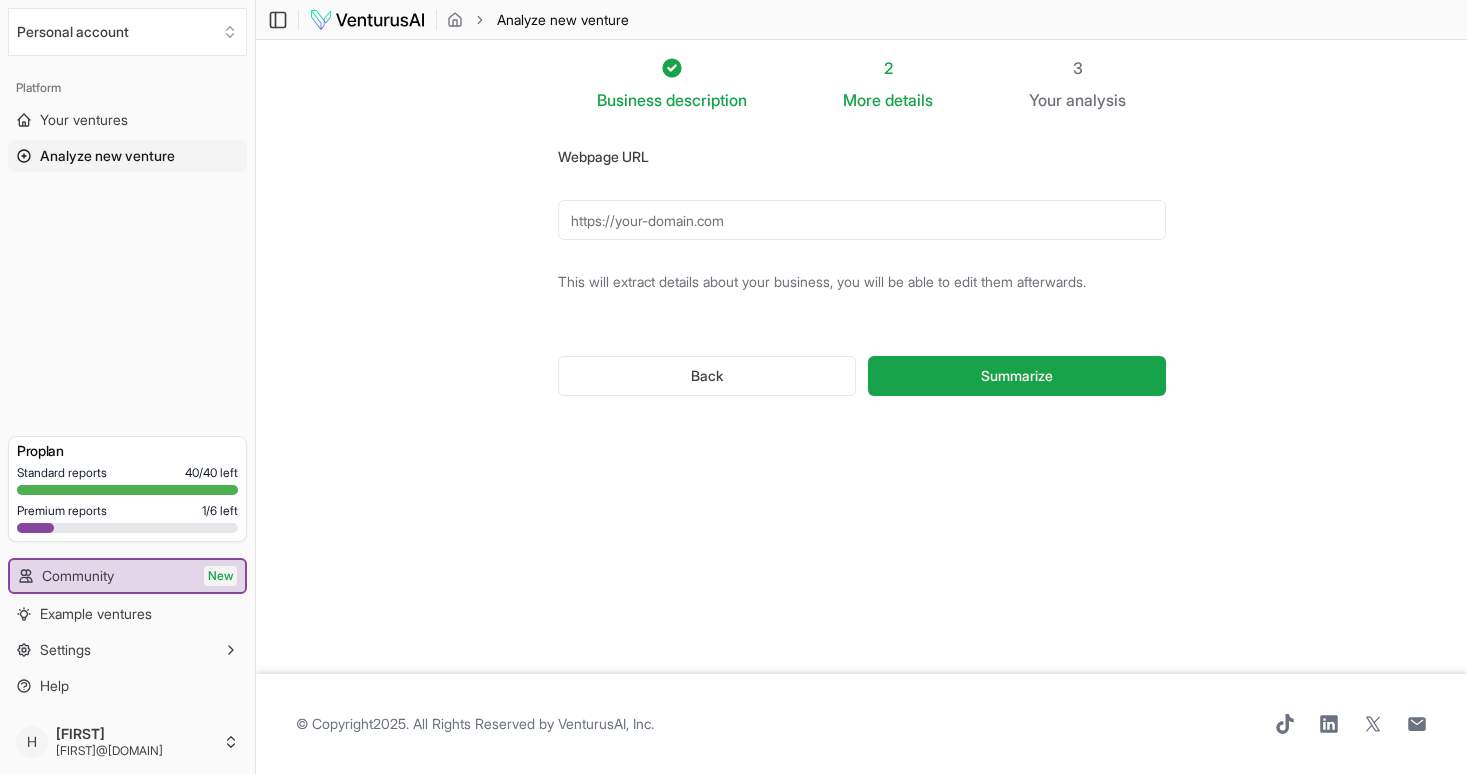 scroll, scrollTop: 0, scrollLeft: 0, axis: both 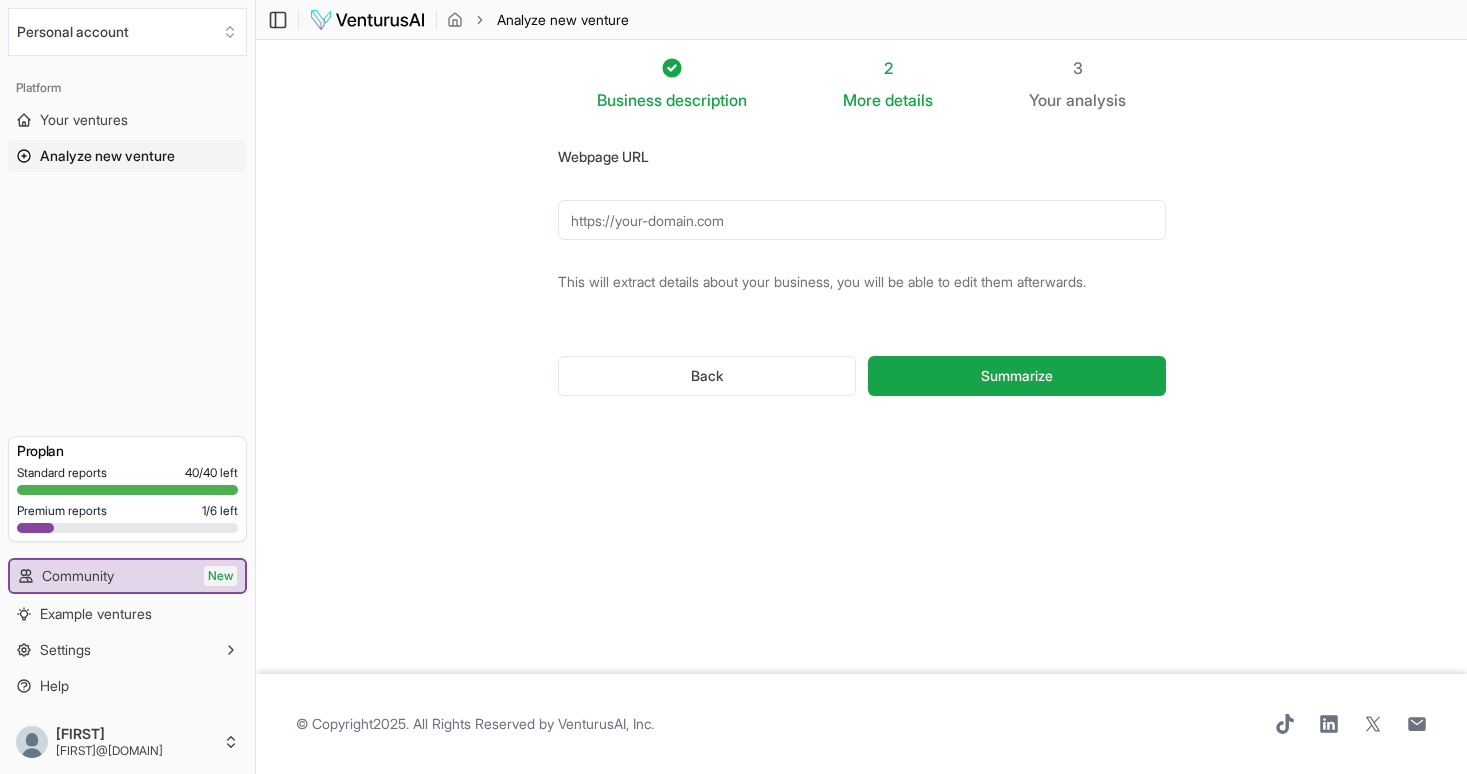 click on "Webpage URL" at bounding box center (862, 220) 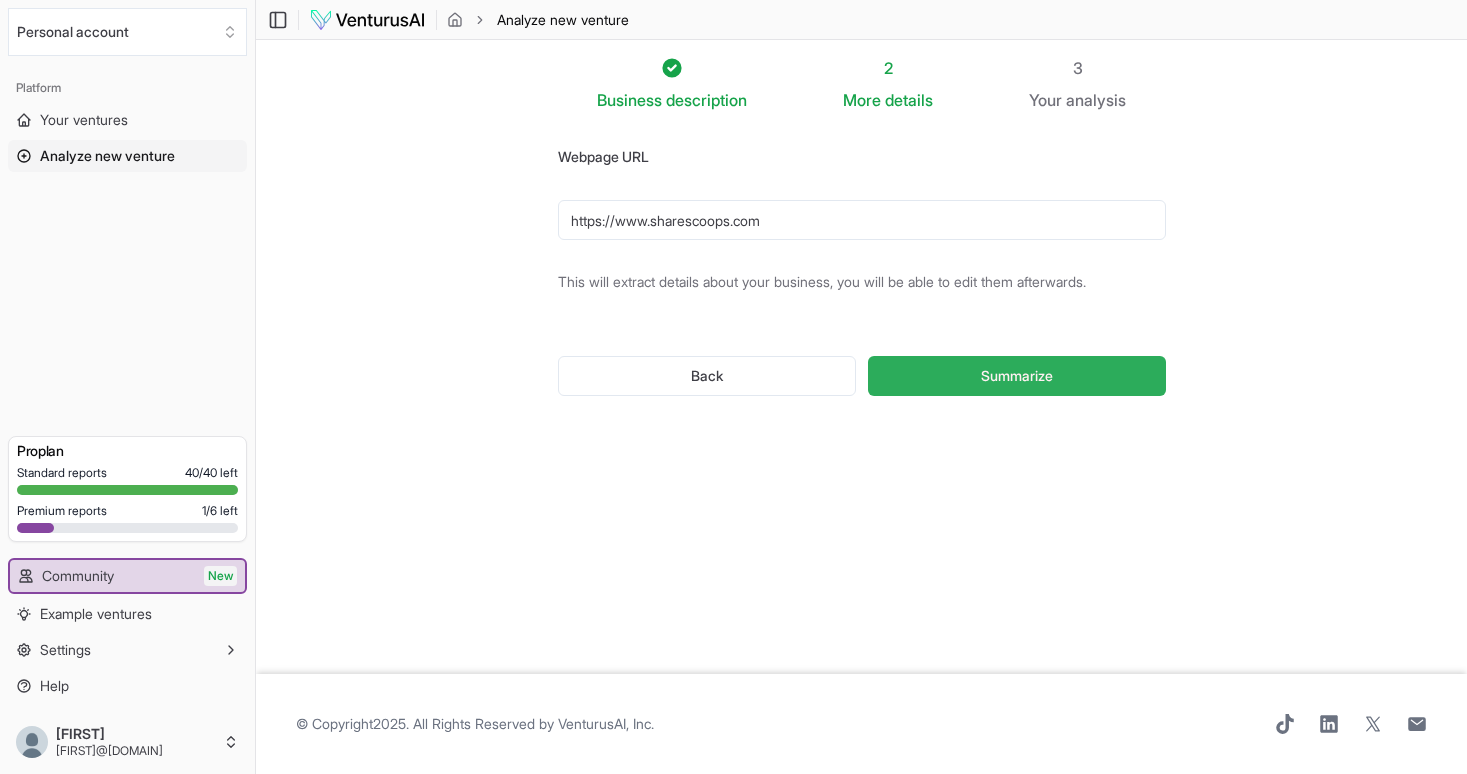 type on "https://www.sharescoops.com" 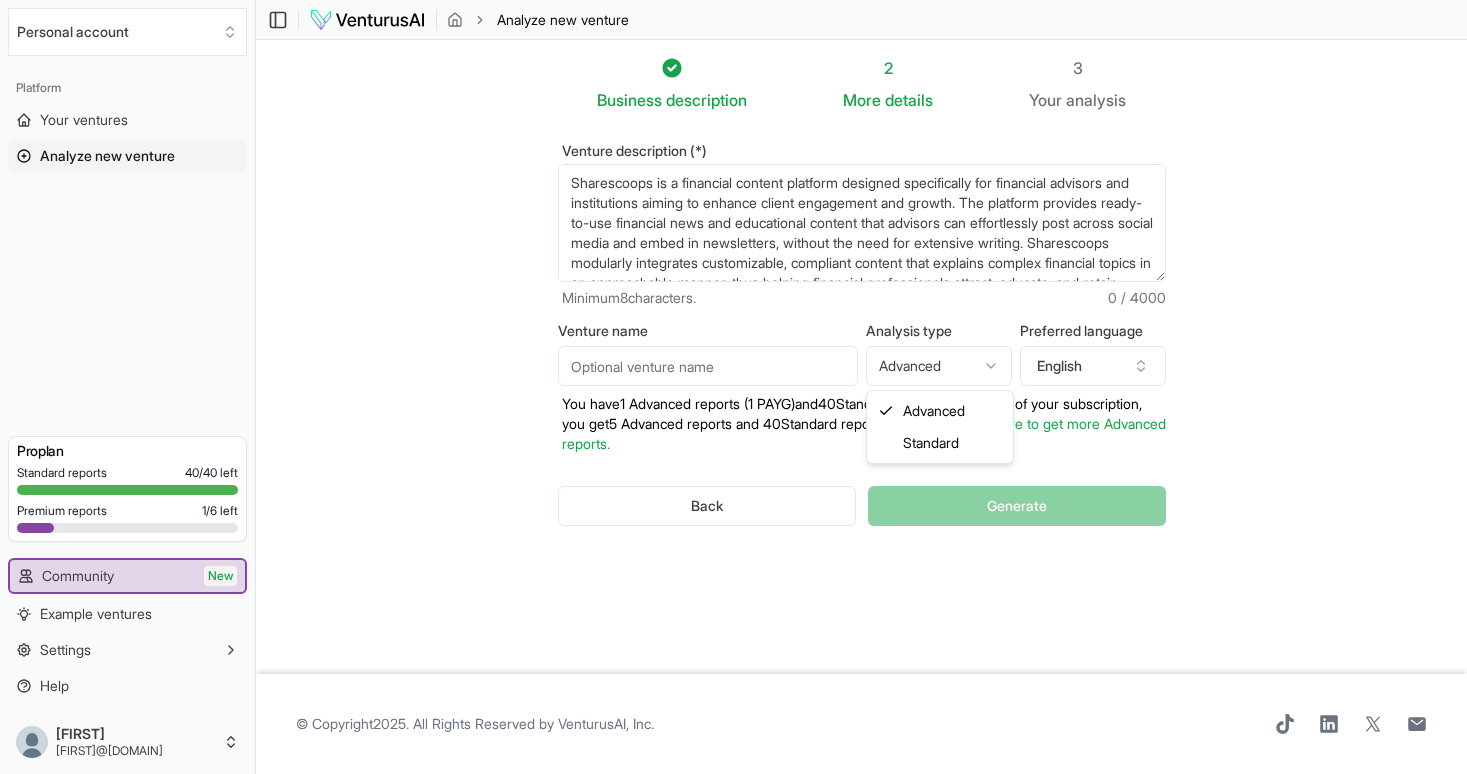 click on "We value your privacy We use cookies to enhance your browsing experience, serve personalized ads or content, and analyze our traffic. By clicking "Accept All", you consent to our use of cookies. Customize    Accept All Customize Consent Preferences   We use cookies to help you navigate efficiently and perform certain functions. You will find detailed information about all cookies under each consent category below. The cookies that are categorized as "Necessary" are stored on your browser as they are essential for enabling the basic functionalities of the site. ...  Show more Necessary Always Active Necessary cookies are required to enable the basic features of this site, such as providing secure log-in or adjusting your consent preferences. These cookies do not store any personally identifiable data. Cookie cookieyes-consent Duration 1 year Description Cookie __cf_bm Duration 1 hour Description This cookie, set by Cloudflare, is used to support Cloudflare Bot Management.  Cookie _cfuvid Duration session lidc" at bounding box center (733, 387) 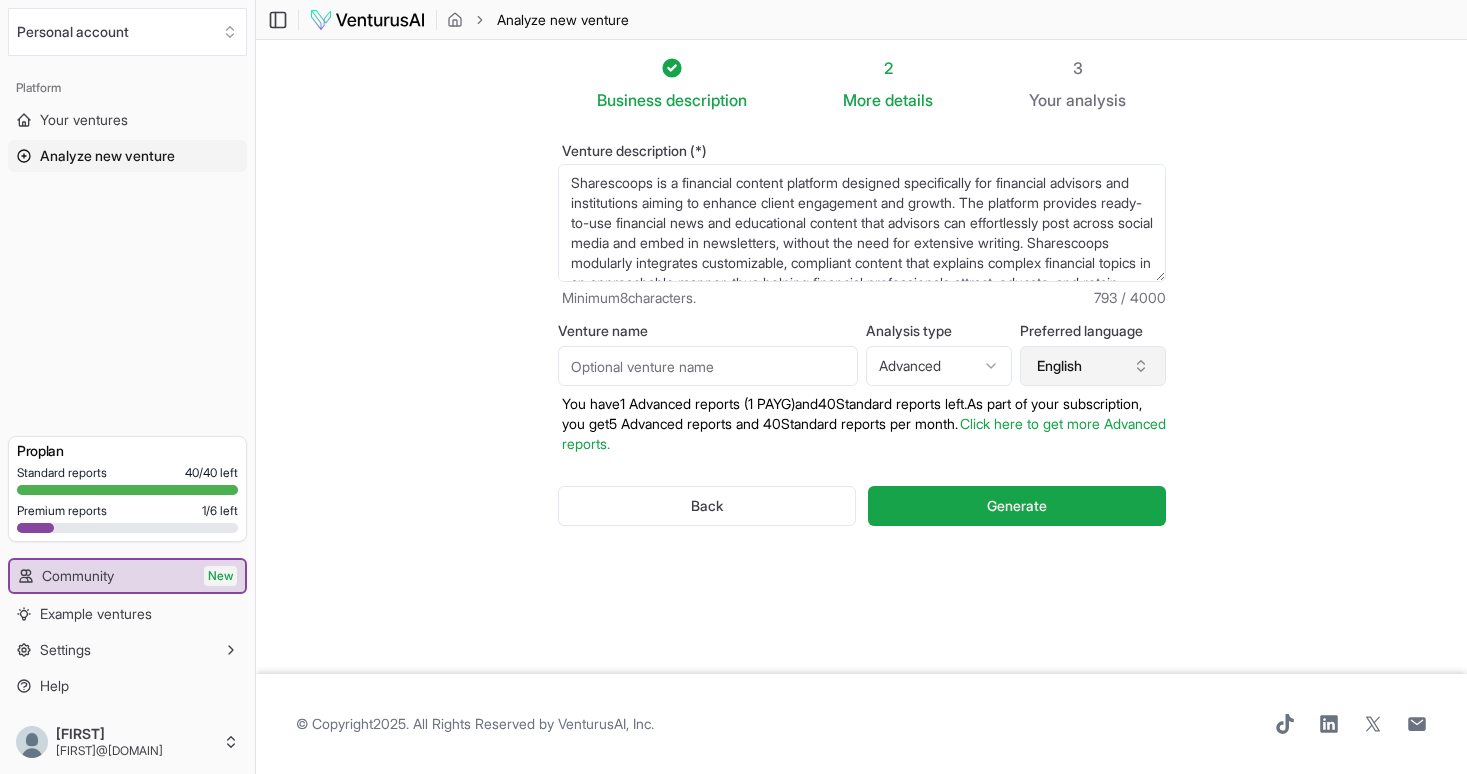 click on "English" at bounding box center (1093, 366) 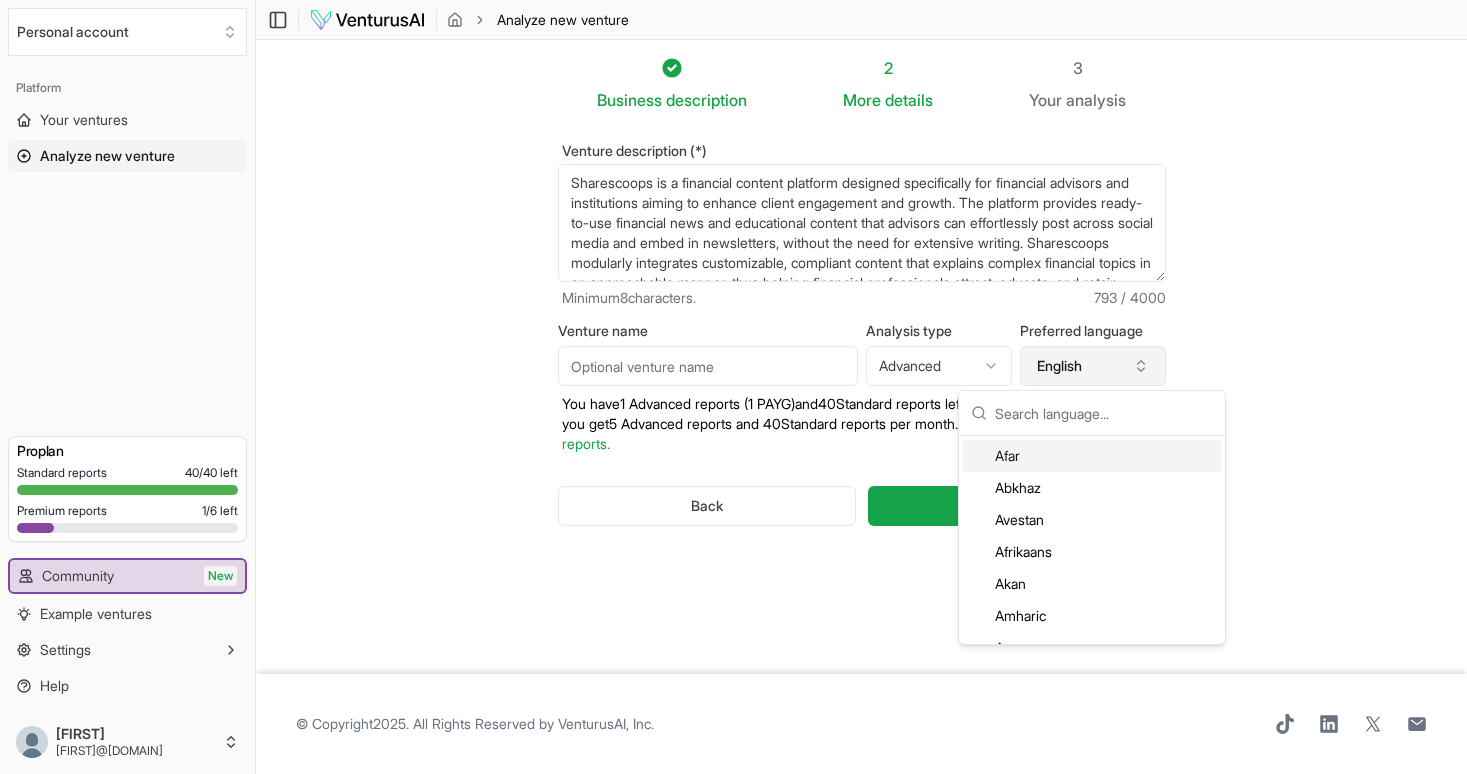 click on "English" at bounding box center [1093, 366] 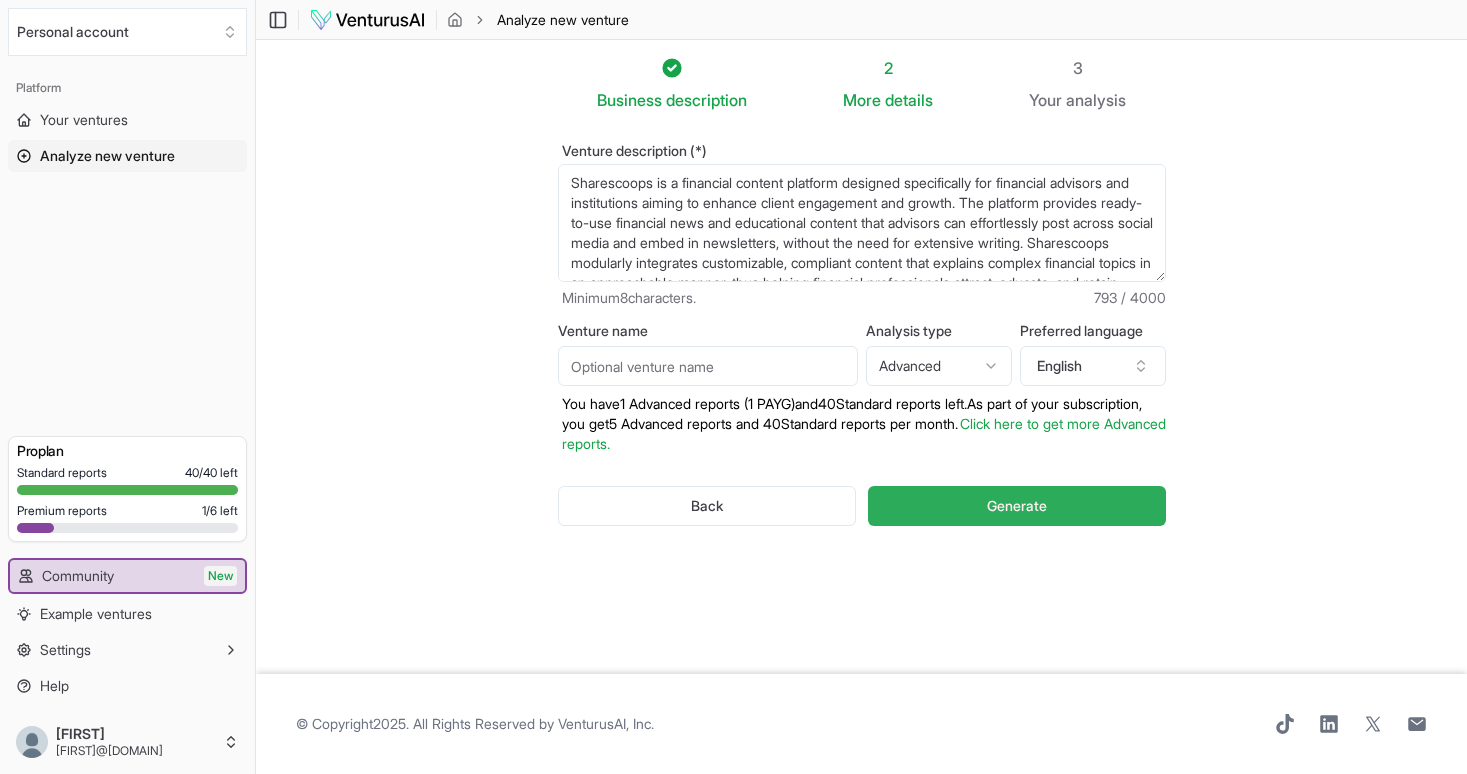 click on "Generate" at bounding box center [1017, 506] 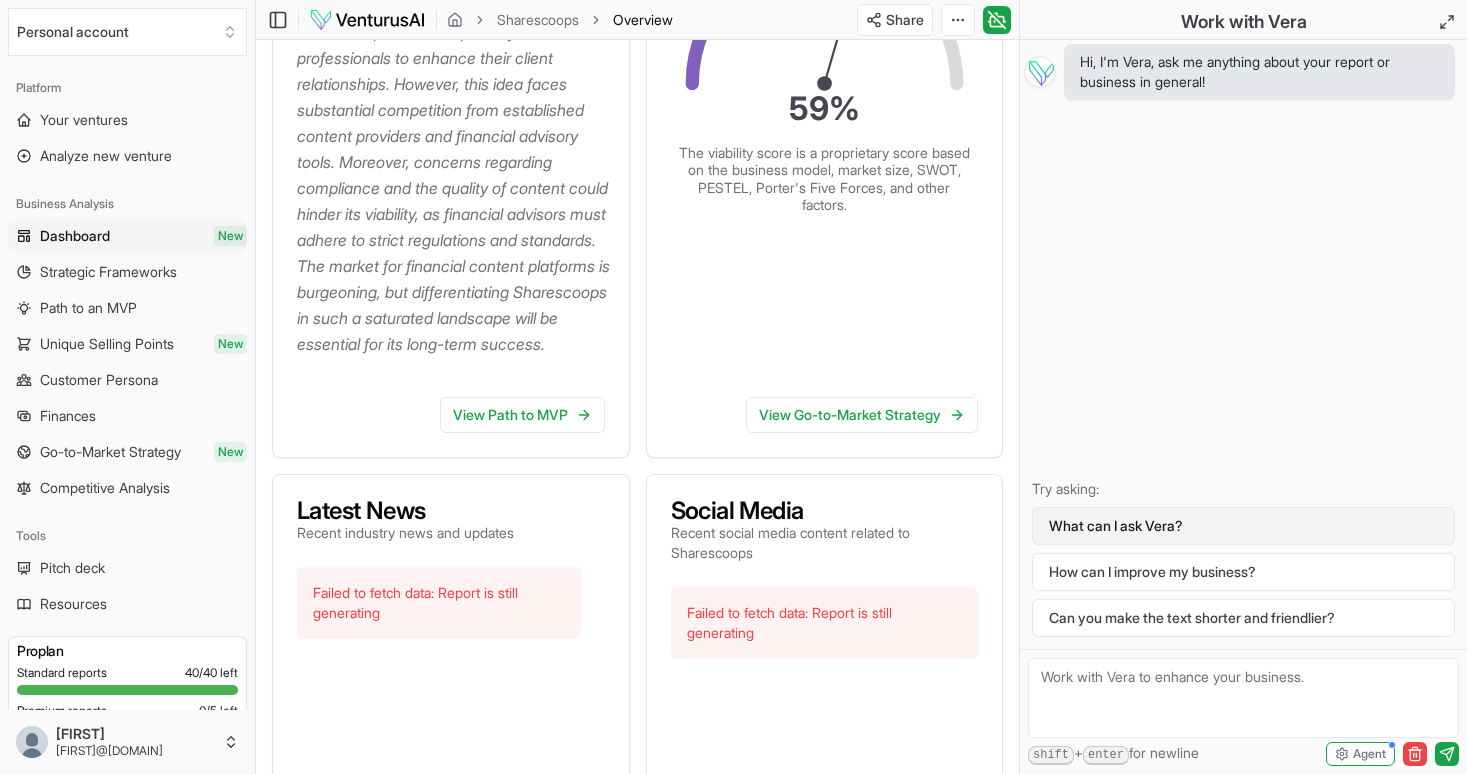 scroll, scrollTop: 648, scrollLeft: 0, axis: vertical 